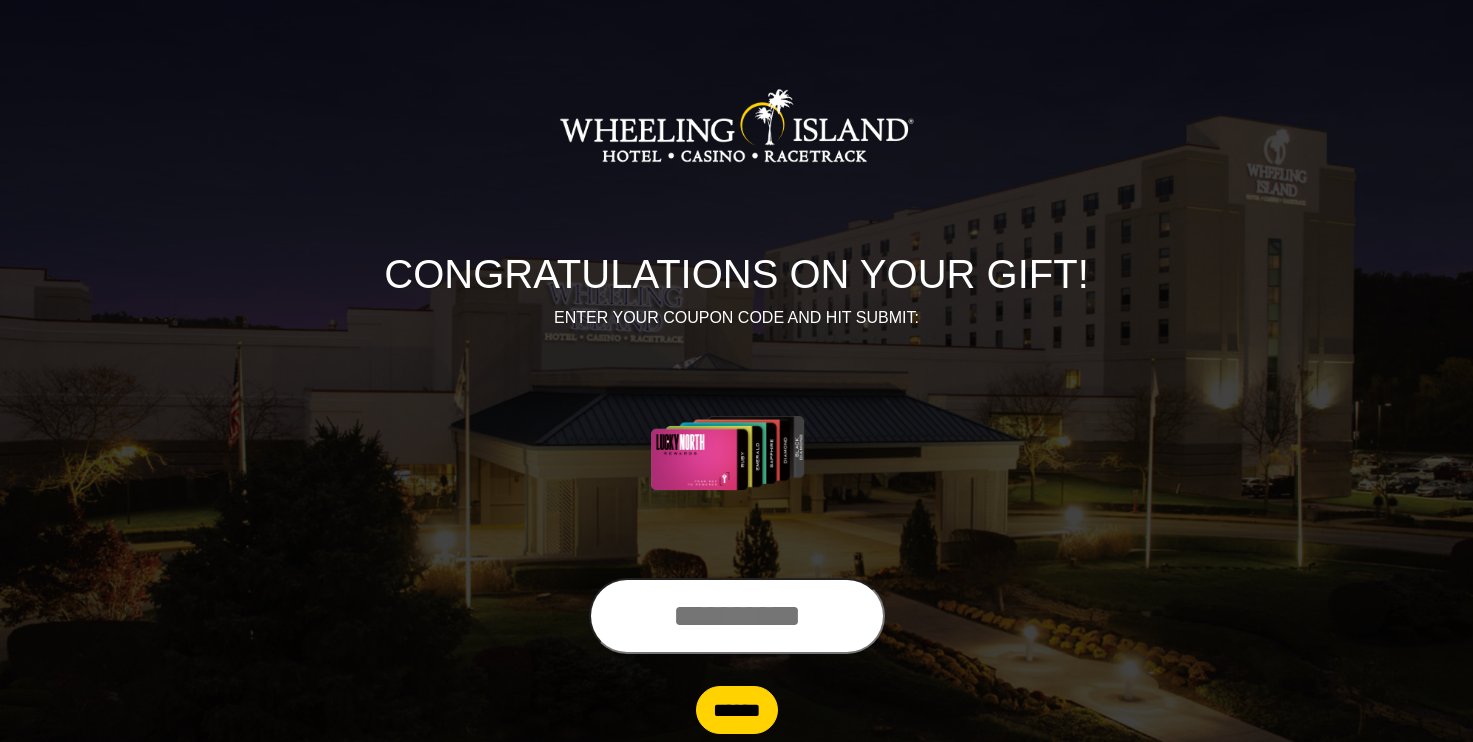 scroll, scrollTop: 0, scrollLeft: 0, axis: both 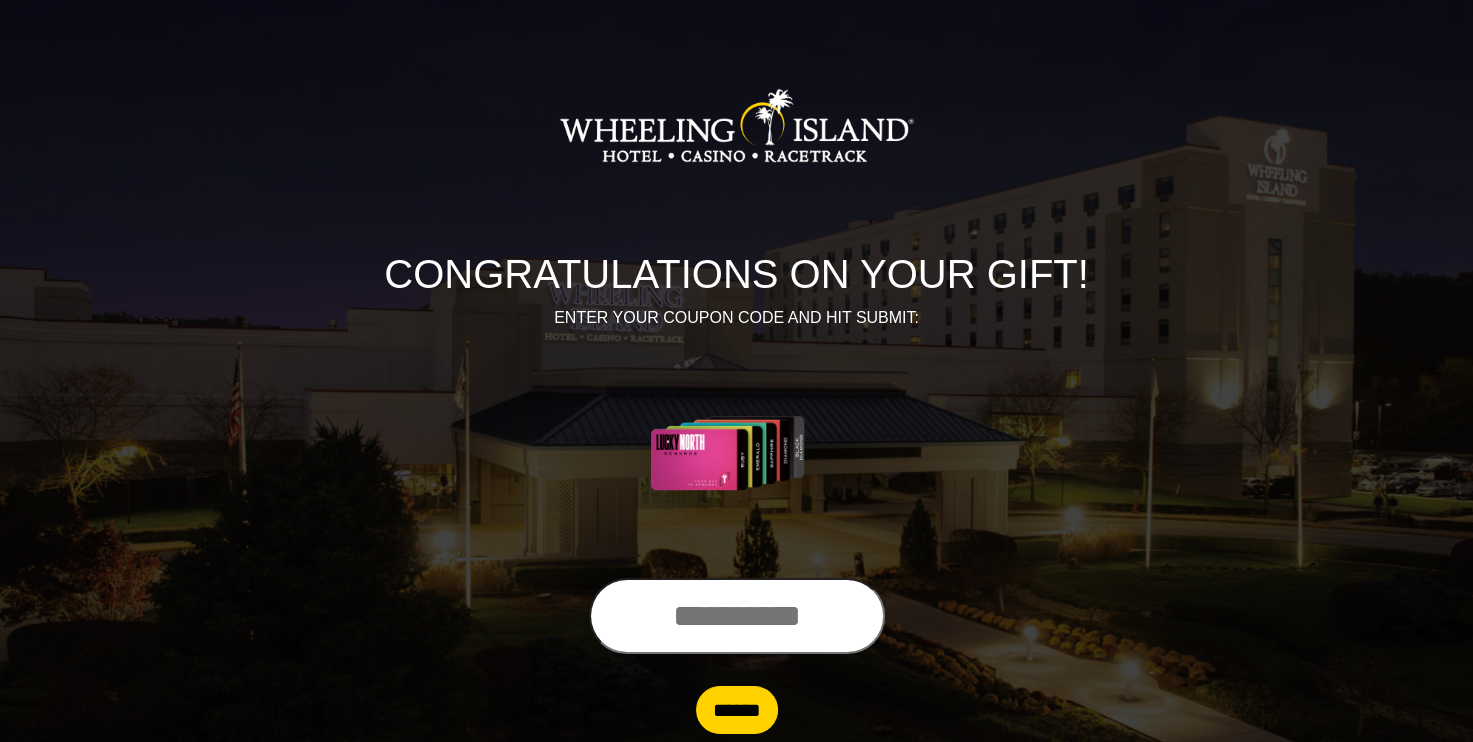 click at bounding box center [737, 620] 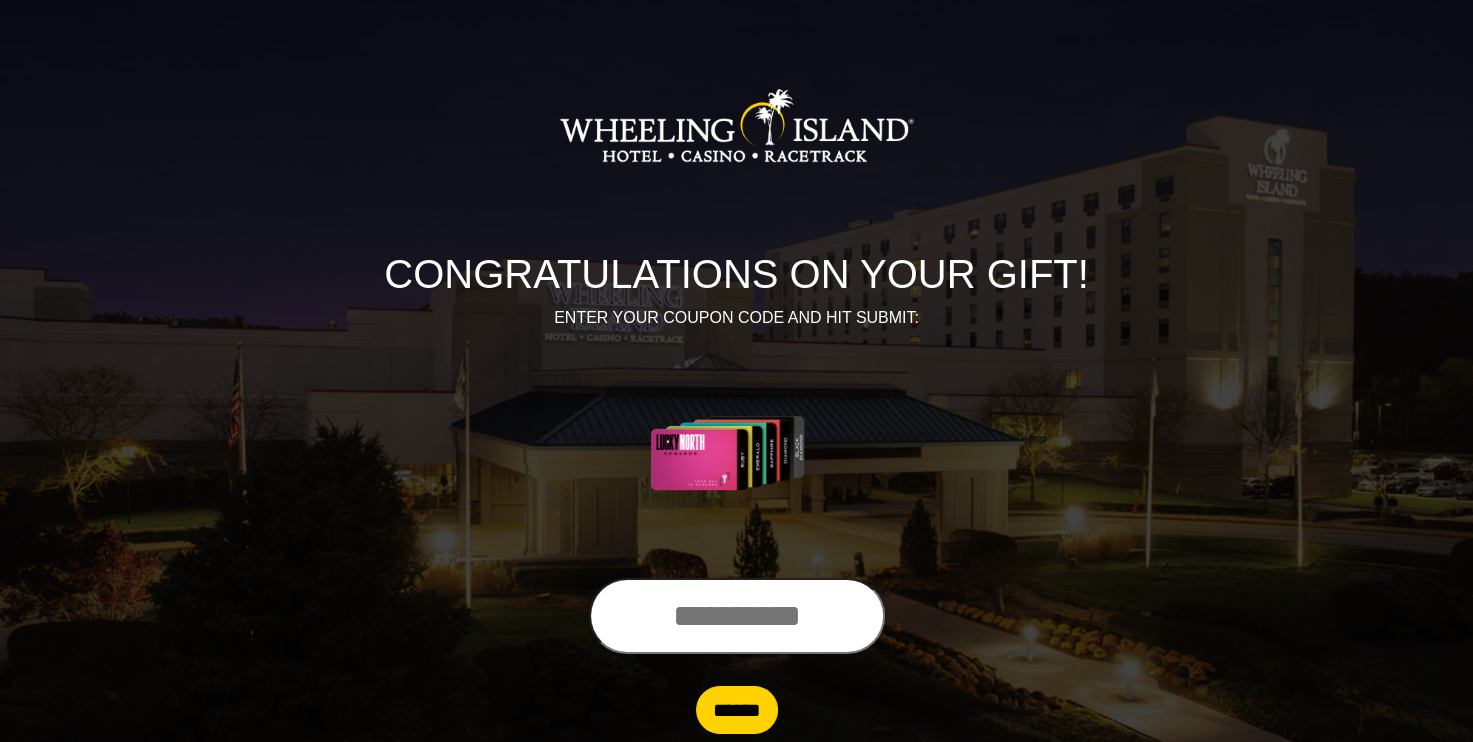 click on "******" at bounding box center [737, 710] 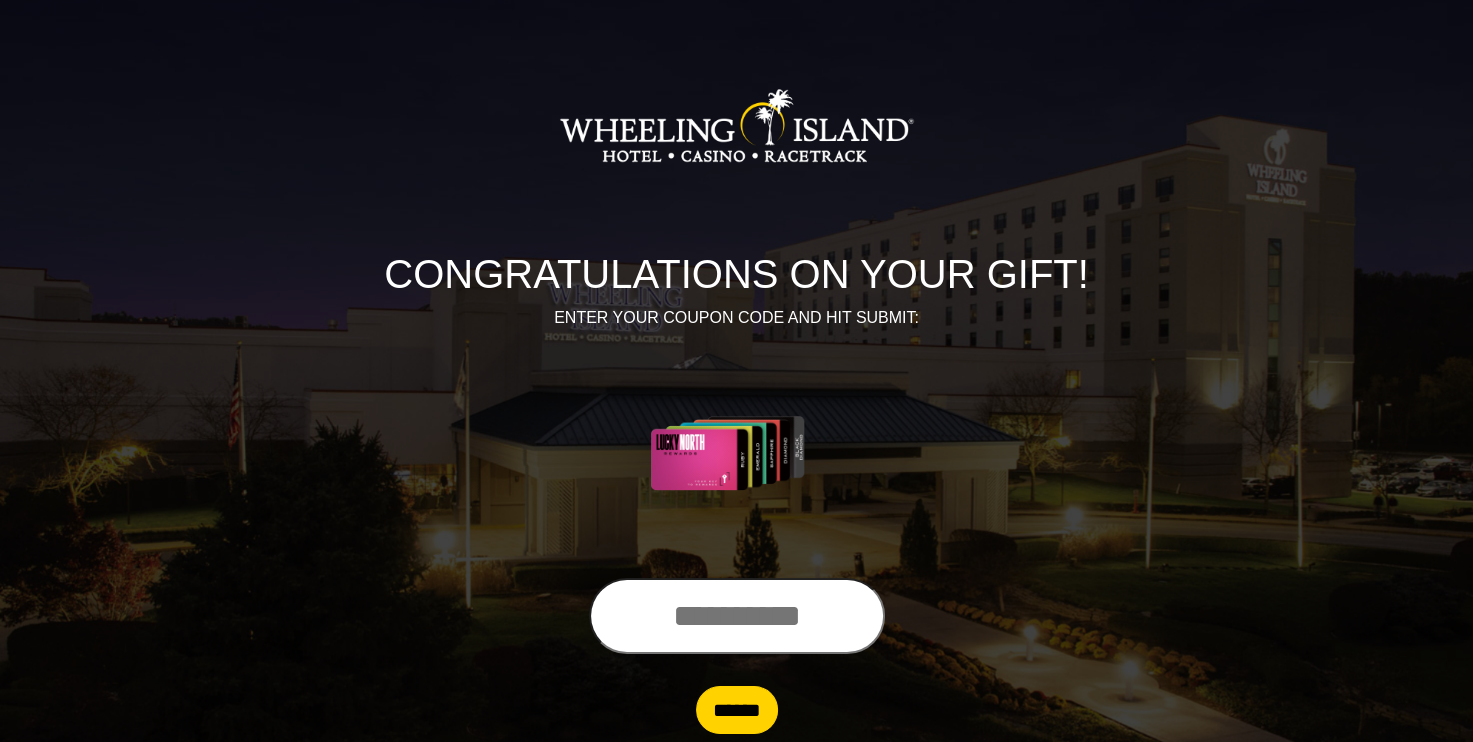 click on "******" at bounding box center (737, 710) 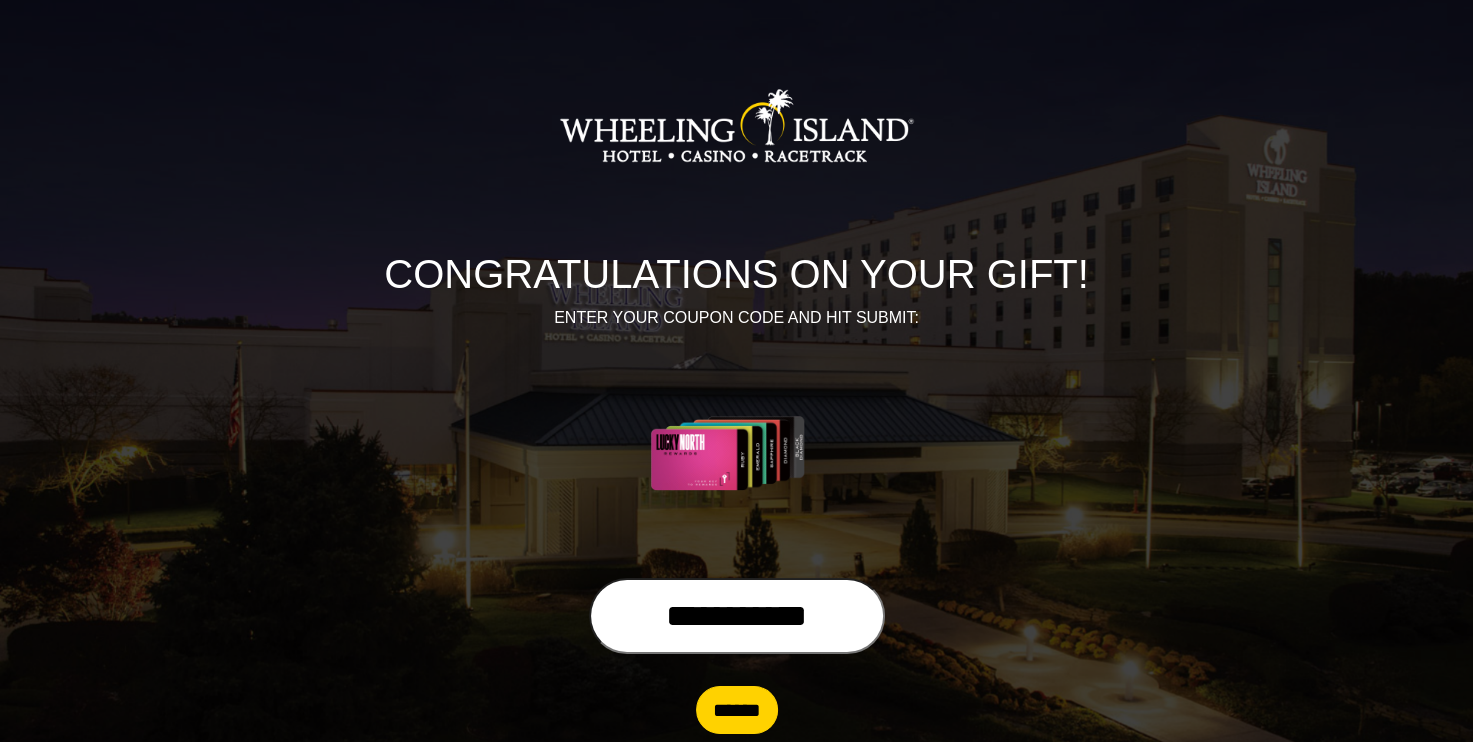 type on "**********" 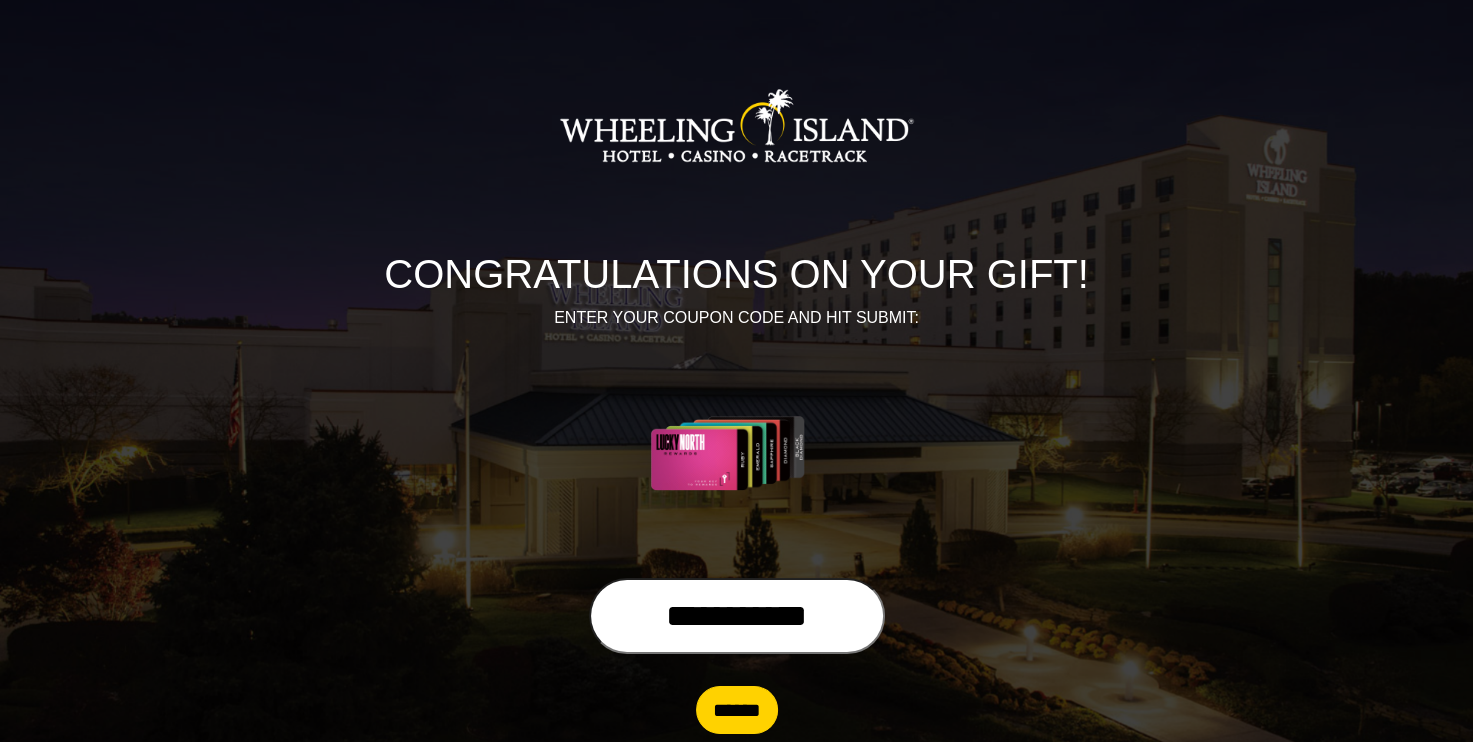 drag, startPoint x: 745, startPoint y: 702, endPoint x: 290, endPoint y: 534, distance: 485.02475 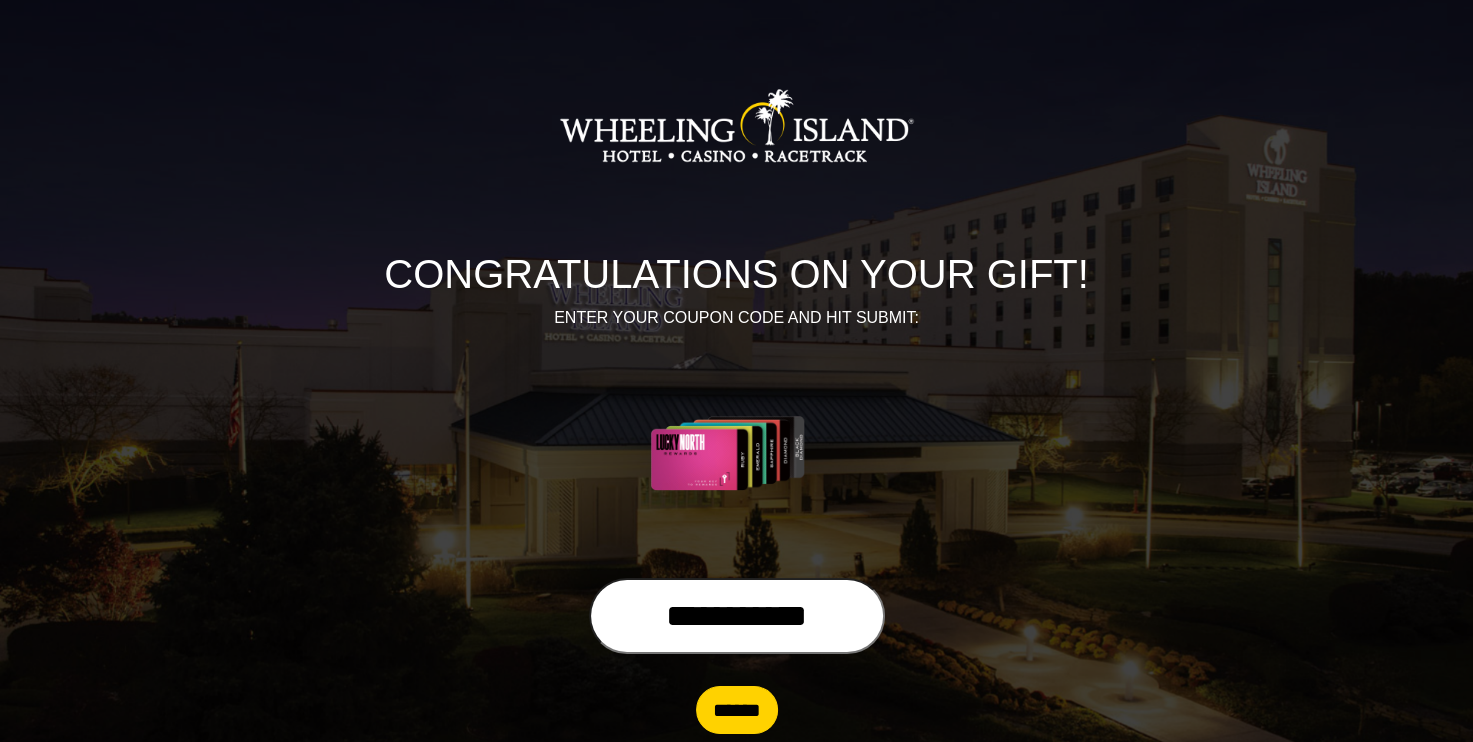 click on "CONGRATULATIONS ON YOUR GIFT!
ENTER YOUR COUPON CODE AND HIT SUBMIT:" at bounding box center (737, 302) 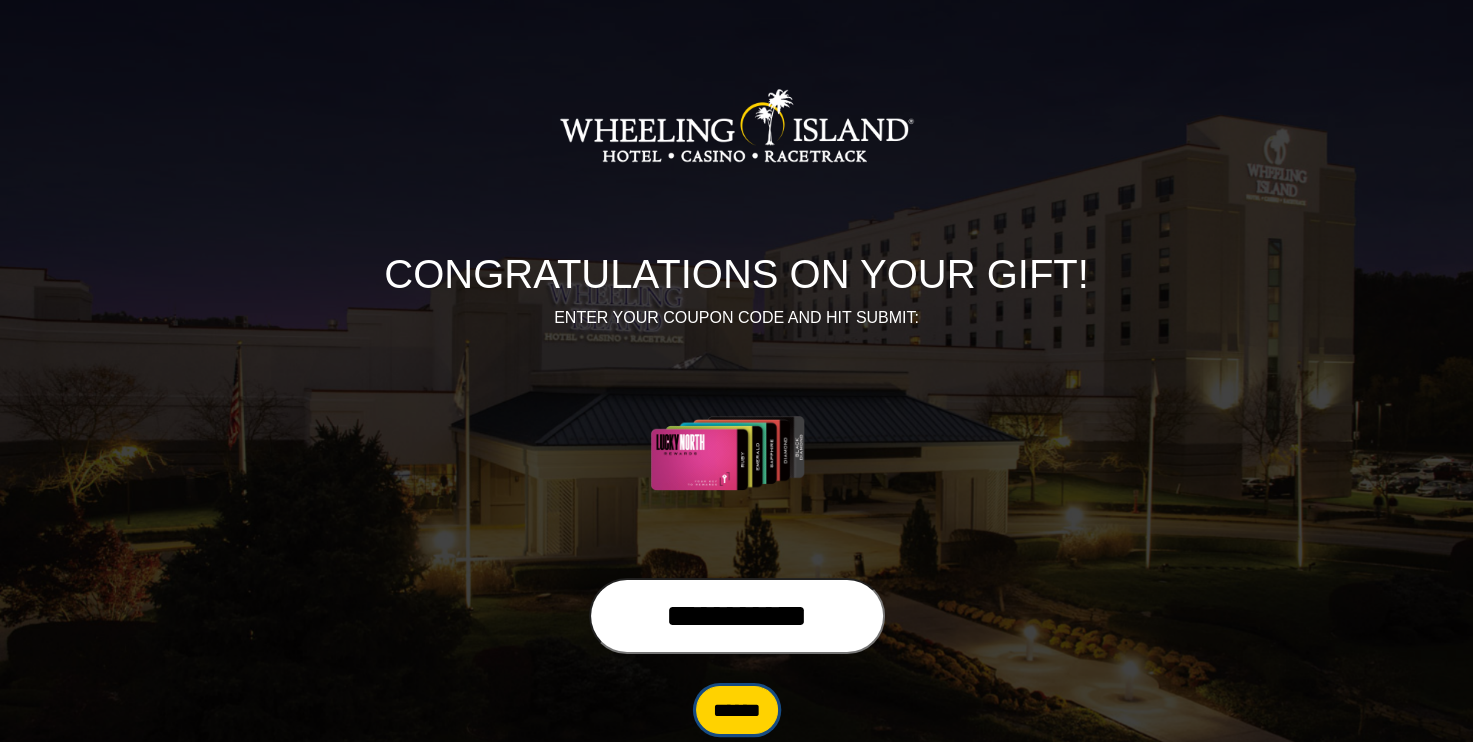 click on "******" at bounding box center [737, 710] 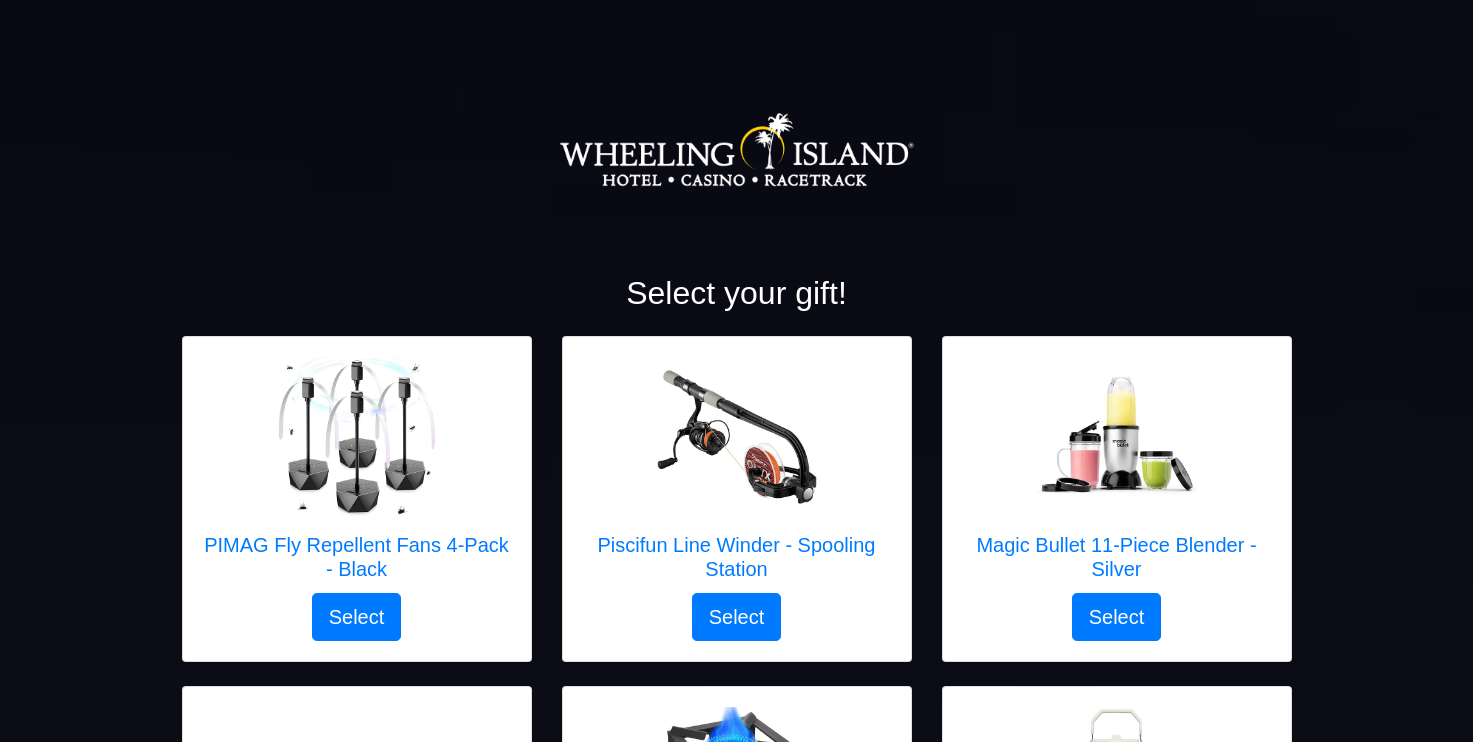 scroll, scrollTop: 0, scrollLeft: 0, axis: both 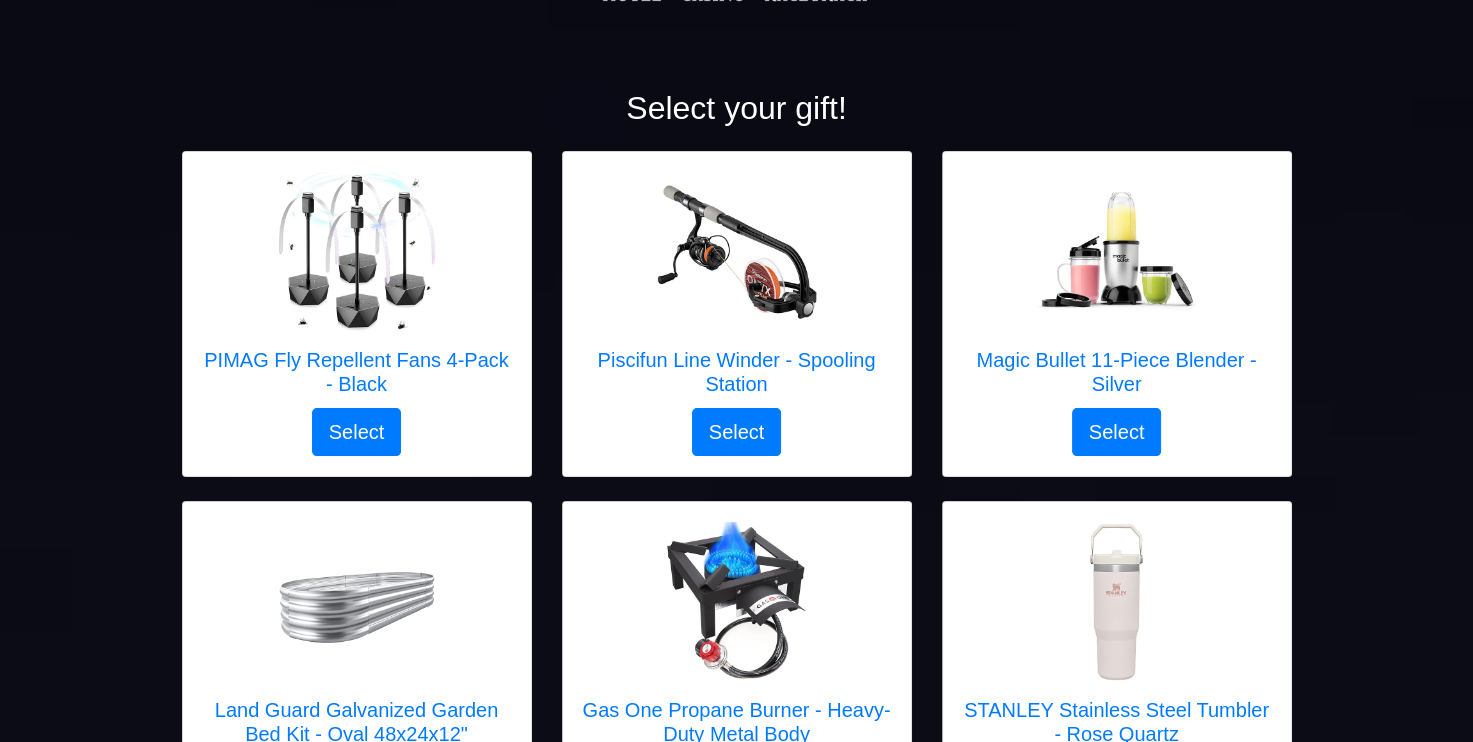 drag, startPoint x: 1480, startPoint y: 732, endPoint x: 1355, endPoint y: 72, distance: 671.73285 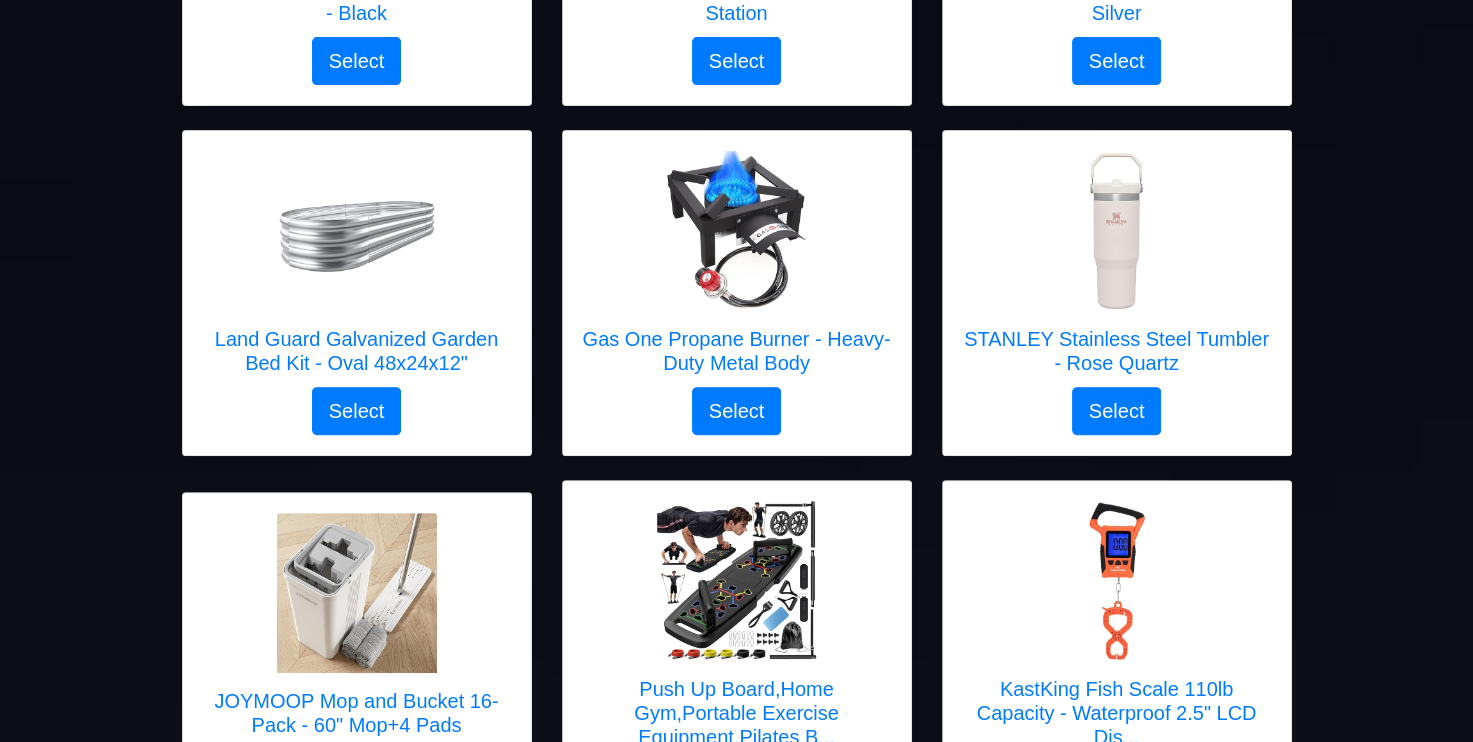 scroll, scrollTop: 649, scrollLeft: 0, axis: vertical 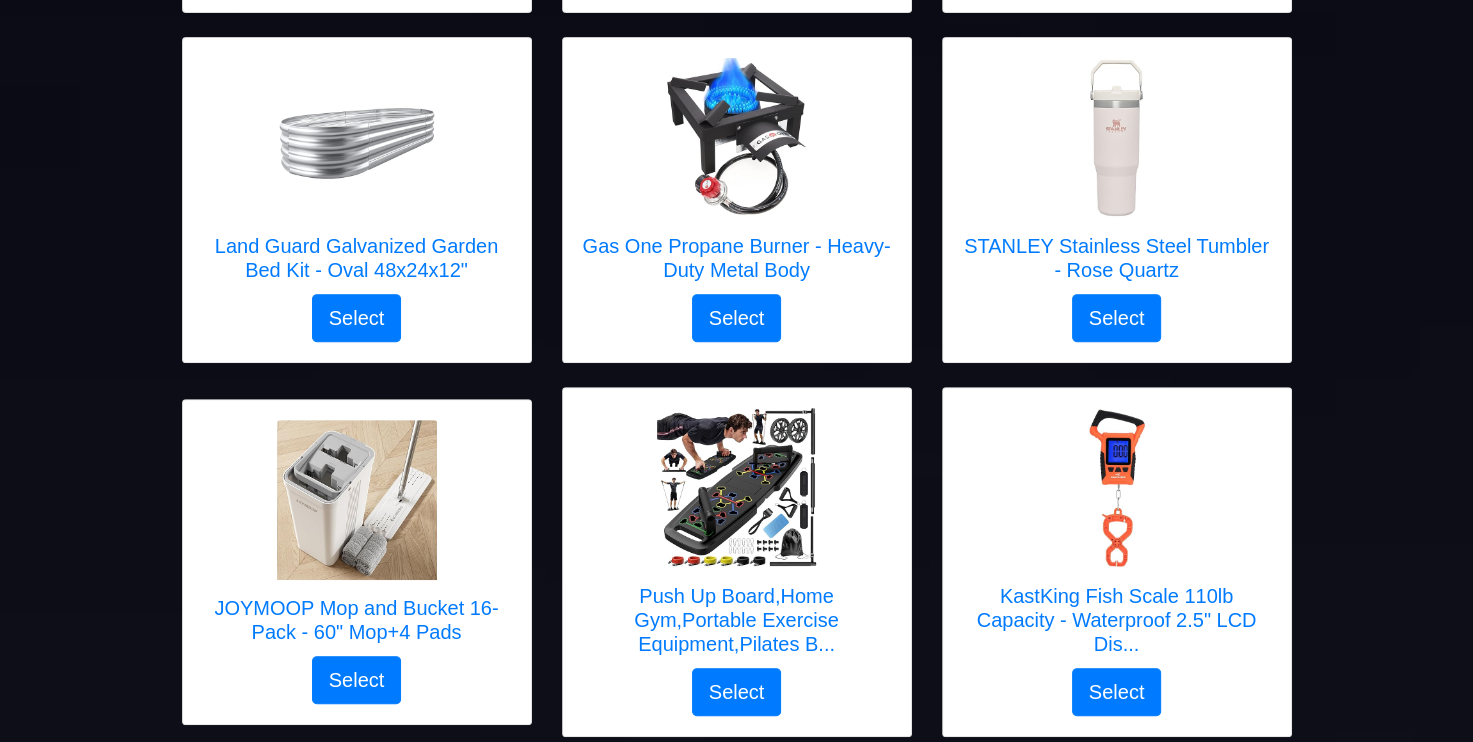click on "Select your gift!
PIMAG Fly Repellent Fans 4-Pack - Black
Select
X
PIMAG Fly Repellent Fans 4-Pack - Black
PIMAG Fly Fans for Tables, Fly Repellent Fan Outdoor Indoor Keep Flies Away, Fly Repellent Fans for Tables with Holographic Blades for Picnic, Party, Restaurant, Kitchen, and BBQ, 4 Pack Black" at bounding box center (736, 3417) 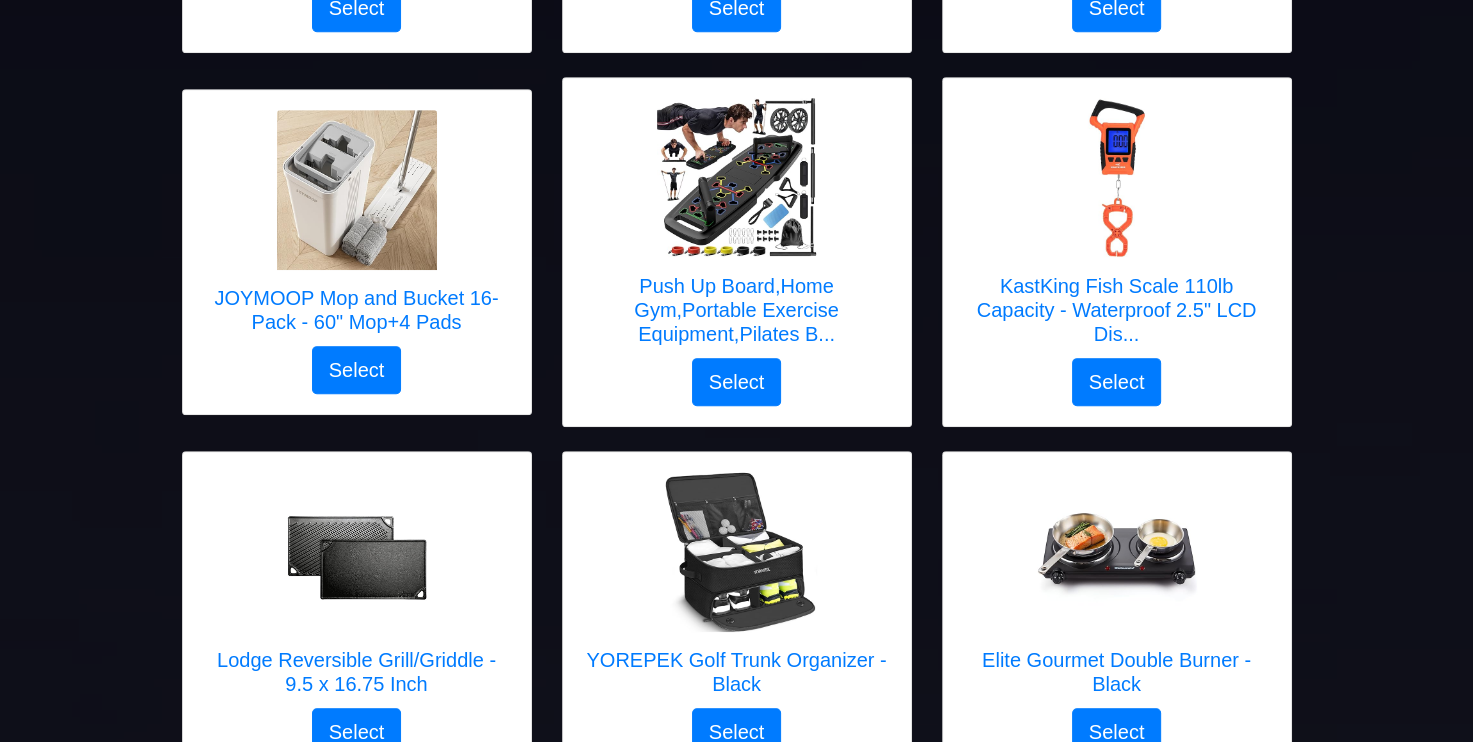 scroll, scrollTop: 1176, scrollLeft: 0, axis: vertical 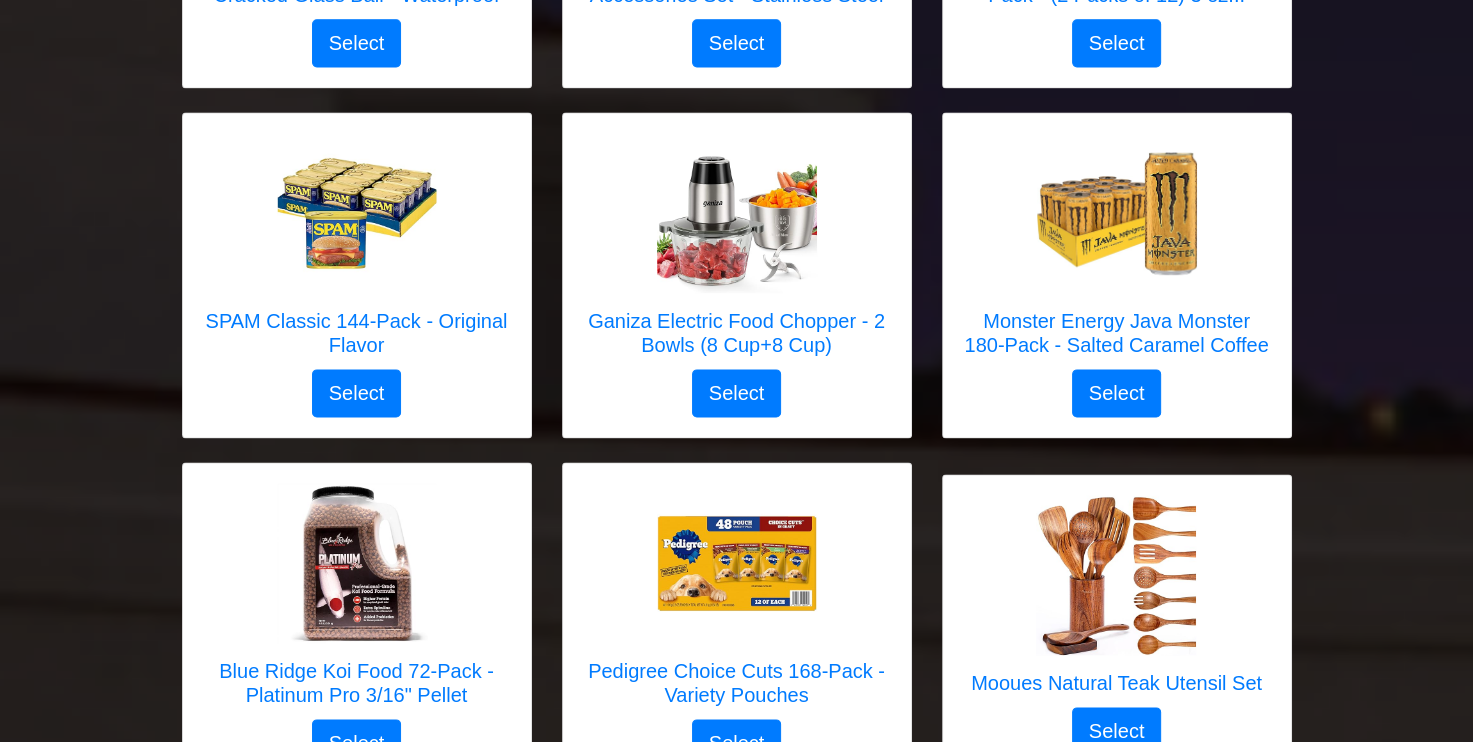 drag, startPoint x: 1480, startPoint y: 725, endPoint x: 1379, endPoint y: 129, distance: 604.4973 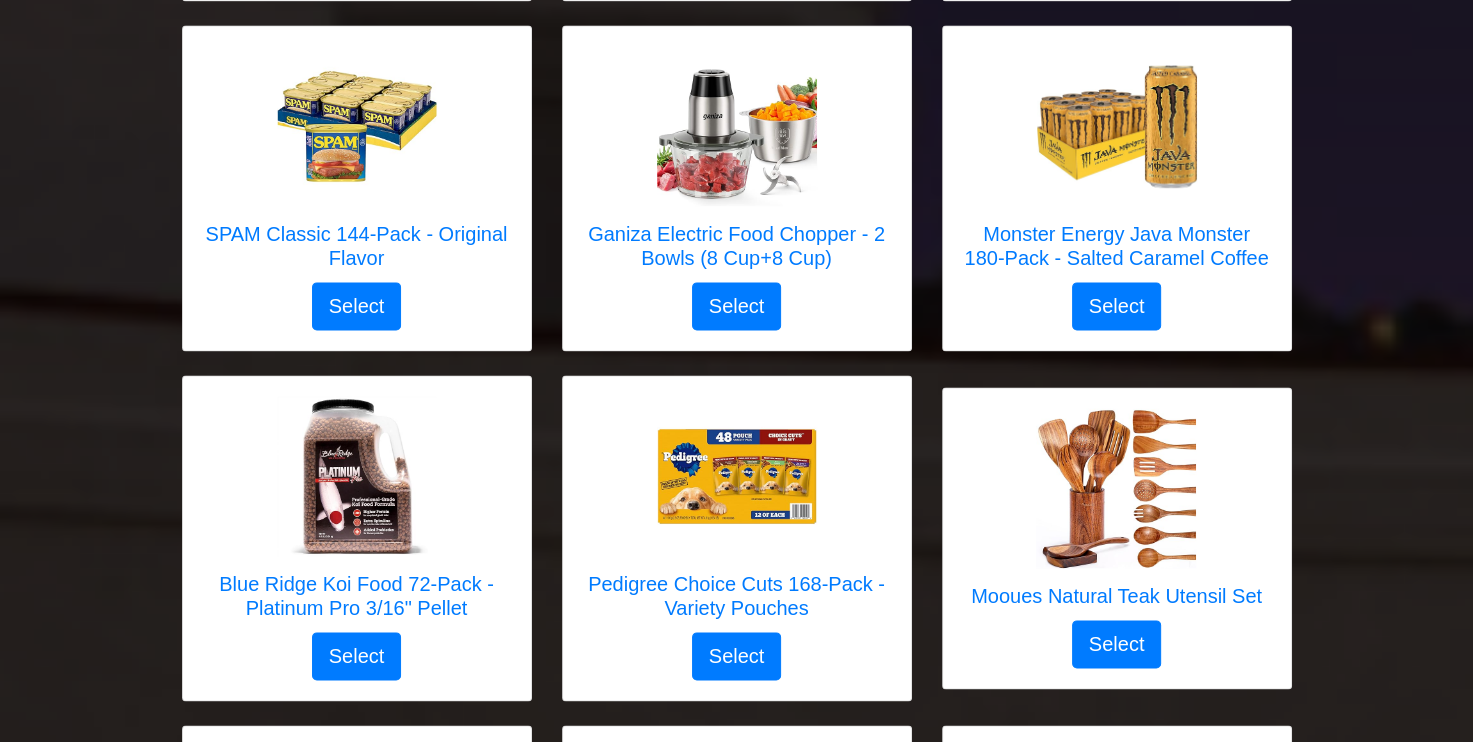 scroll, scrollTop: 2815, scrollLeft: 0, axis: vertical 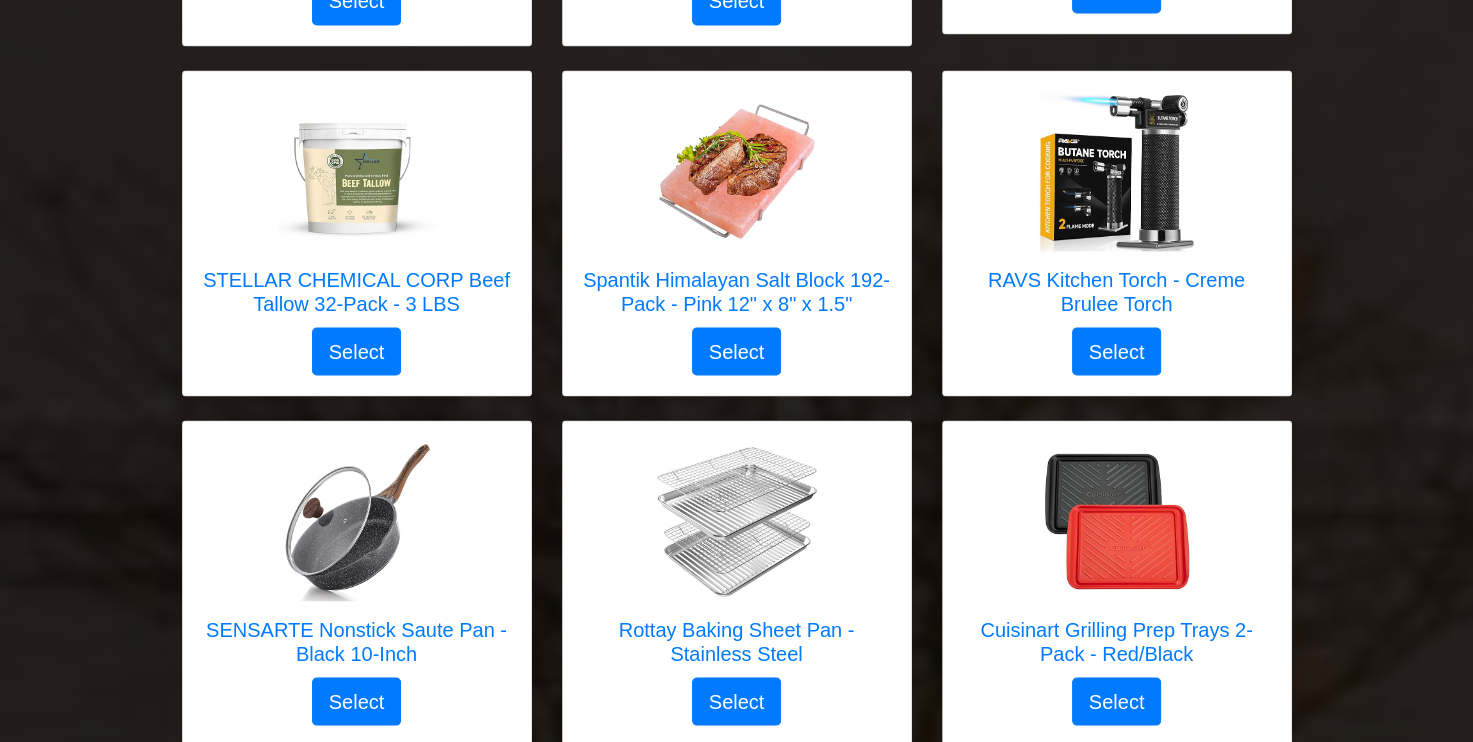 drag, startPoint x: 1480, startPoint y: 729, endPoint x: 1406, endPoint y: 98, distance: 635.32434 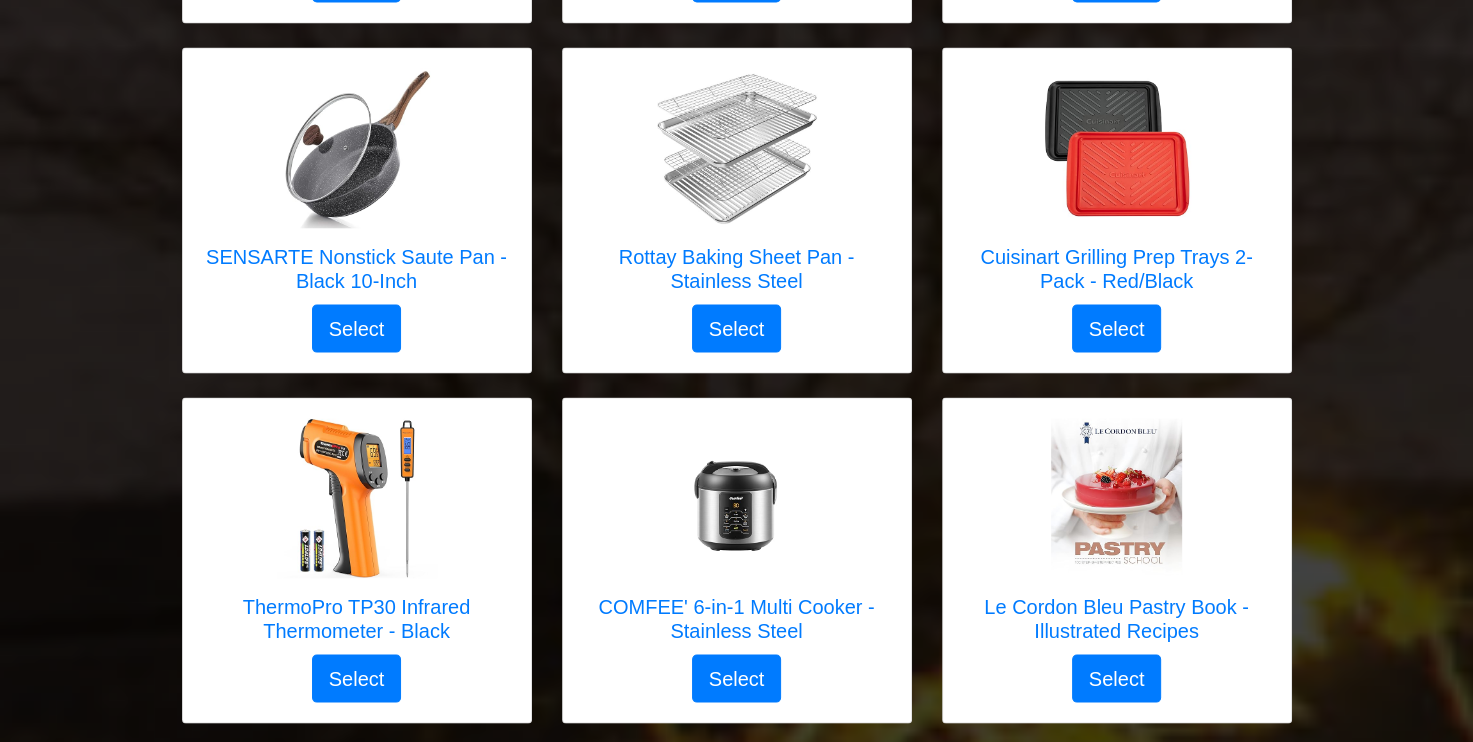 scroll, scrollTop: 3928, scrollLeft: 0, axis: vertical 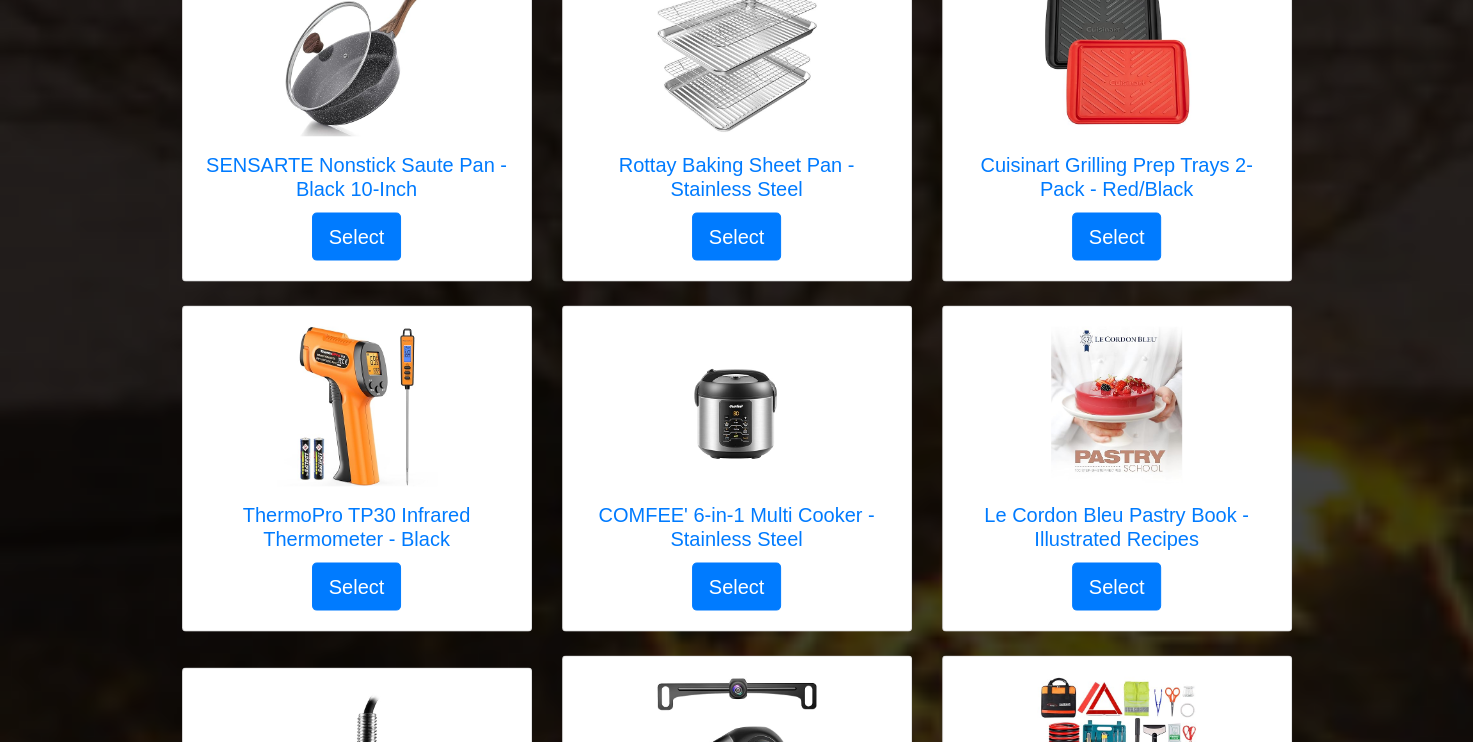 drag, startPoint x: 1478, startPoint y: 732, endPoint x: 1336, endPoint y: 177, distance: 572.8778 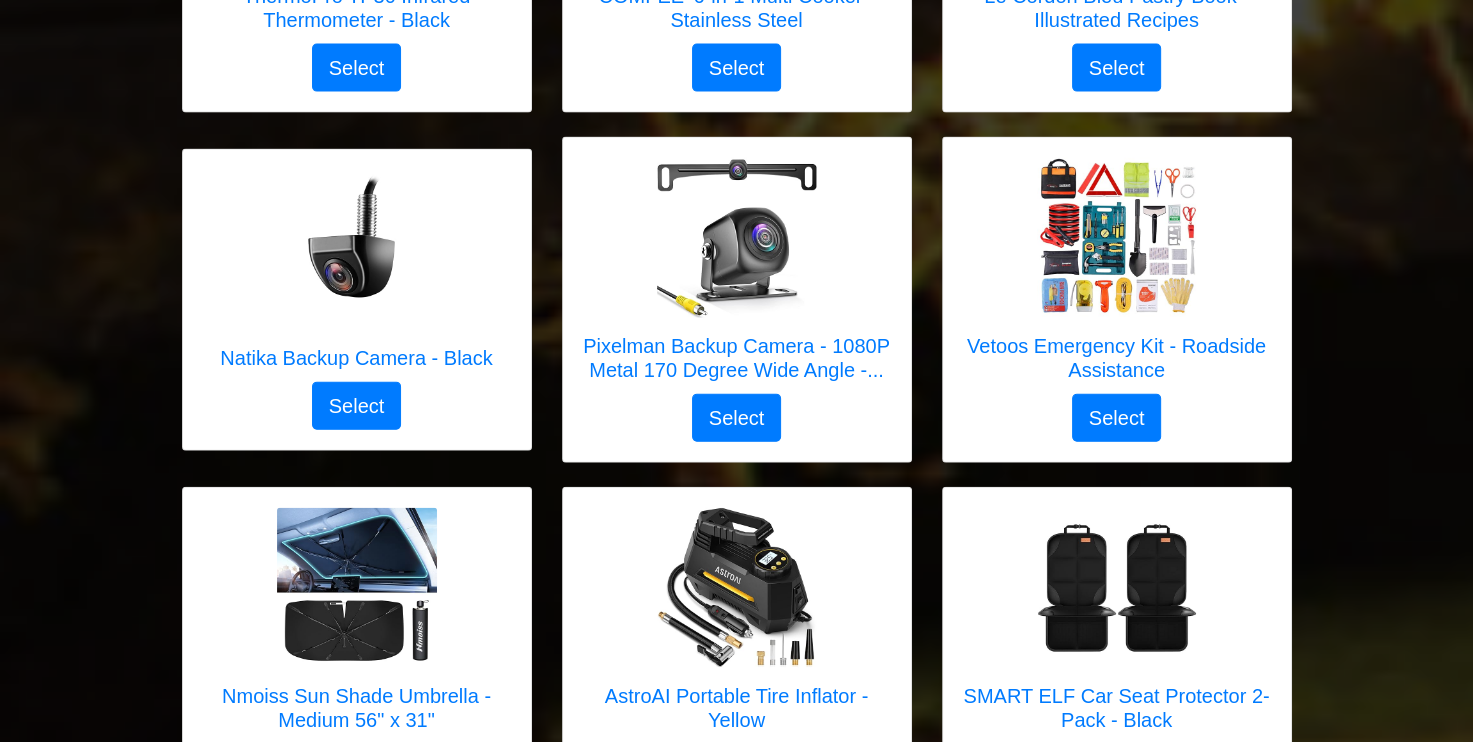 scroll, scrollTop: 4454, scrollLeft: 0, axis: vertical 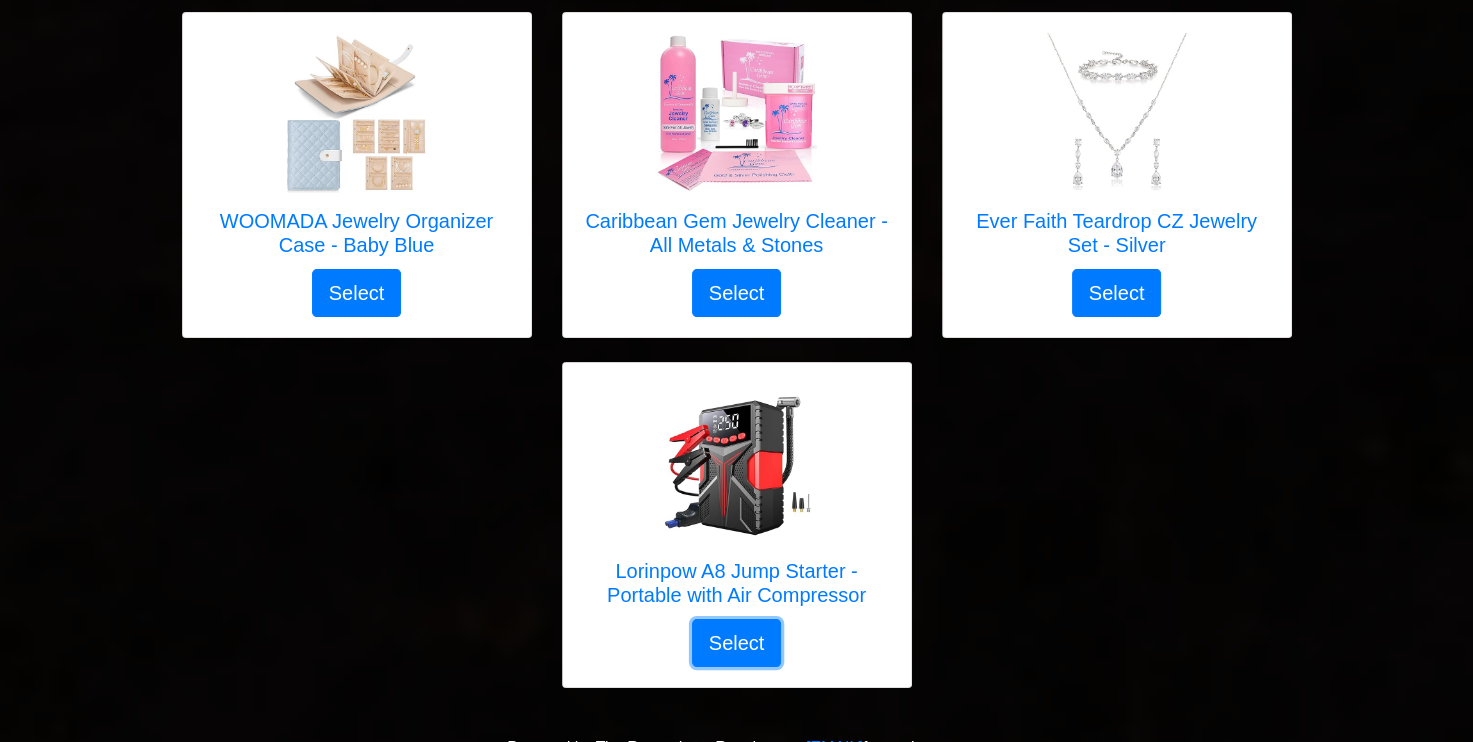 click on "Select" at bounding box center [737, 643] 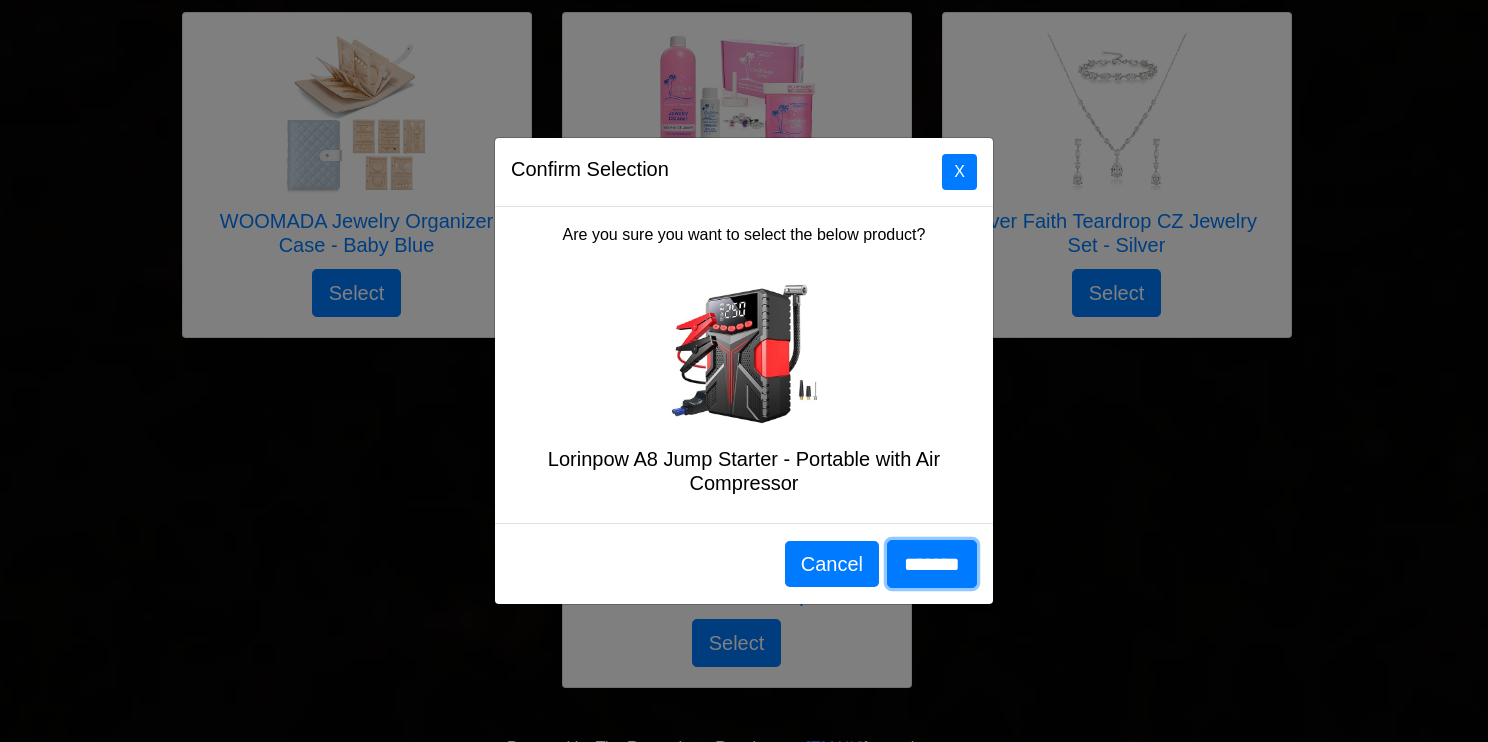 click on "*******" at bounding box center (932, 564) 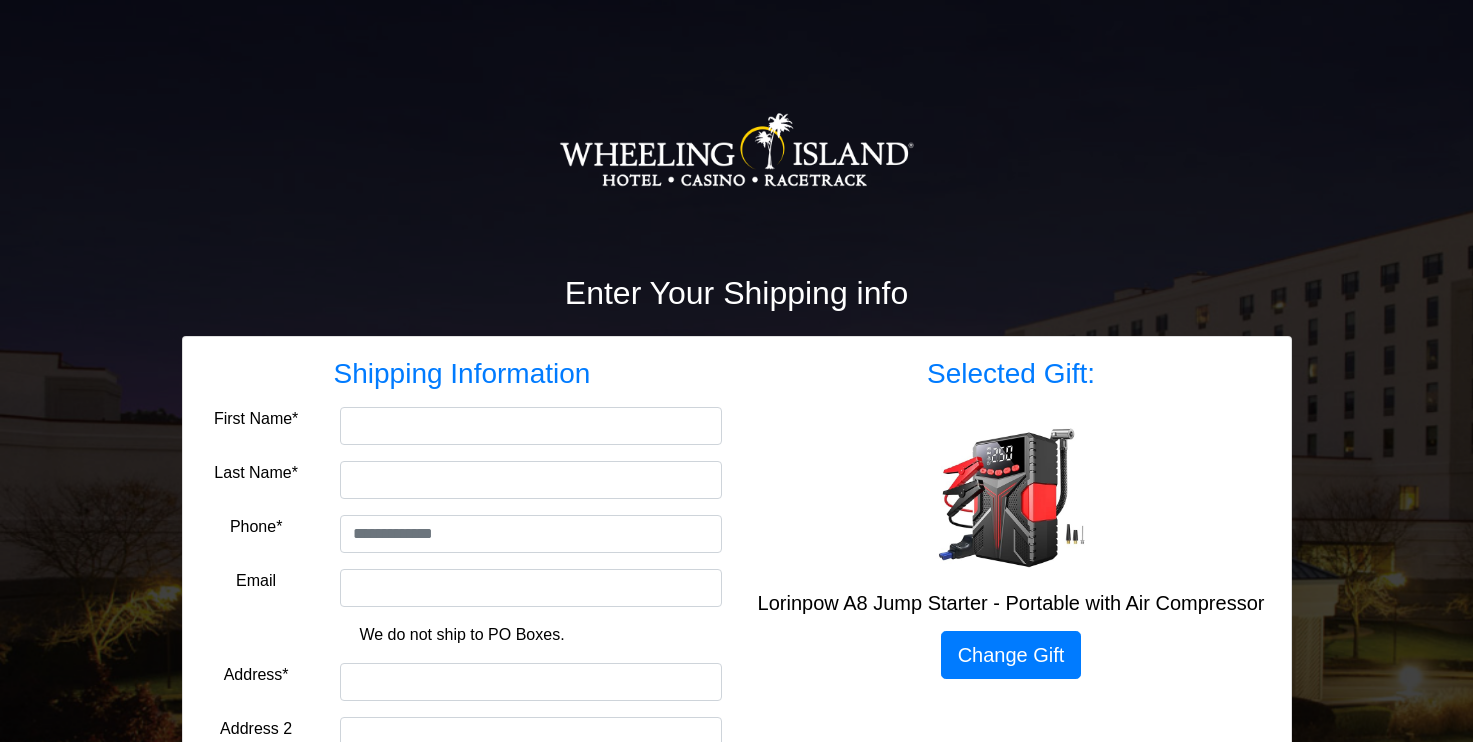 scroll, scrollTop: 0, scrollLeft: 0, axis: both 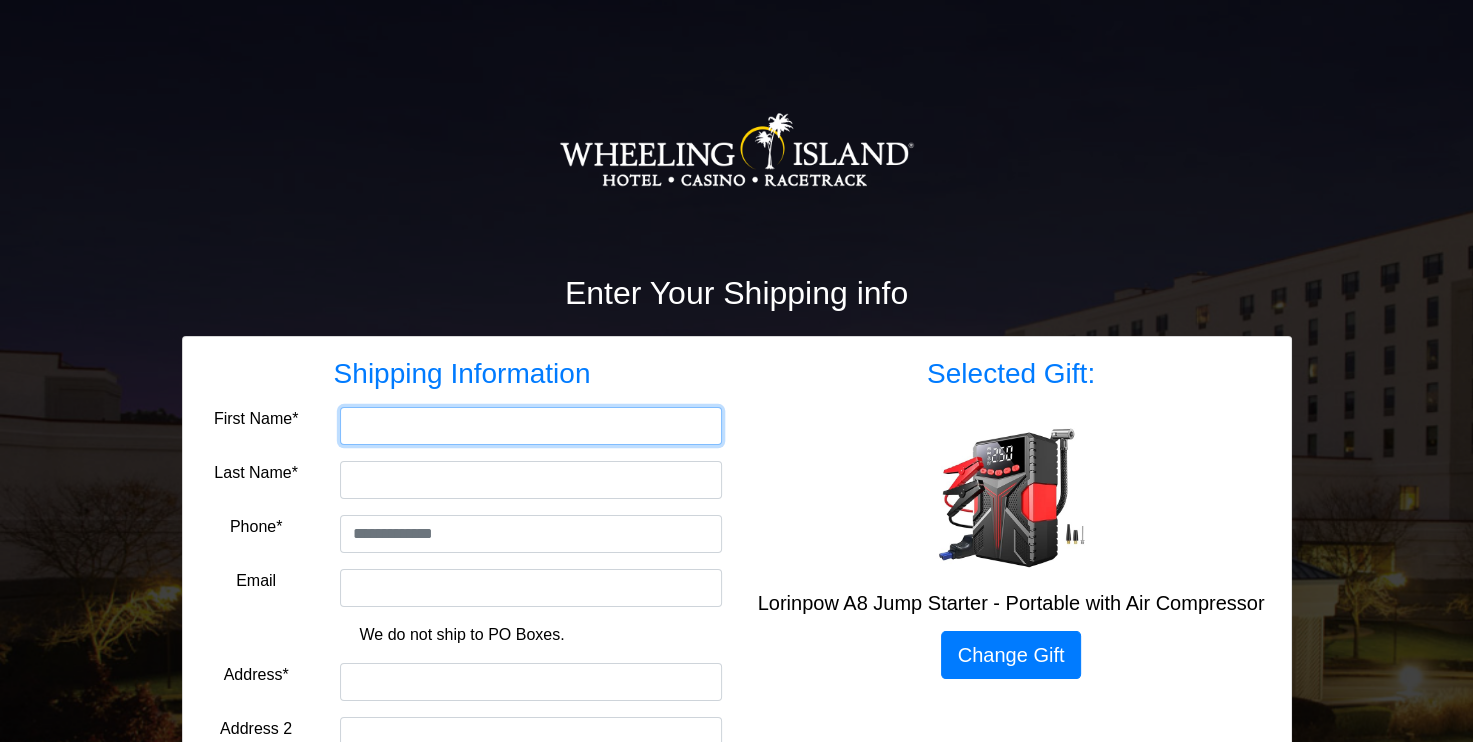 click on "First Name*" at bounding box center (531, 426) 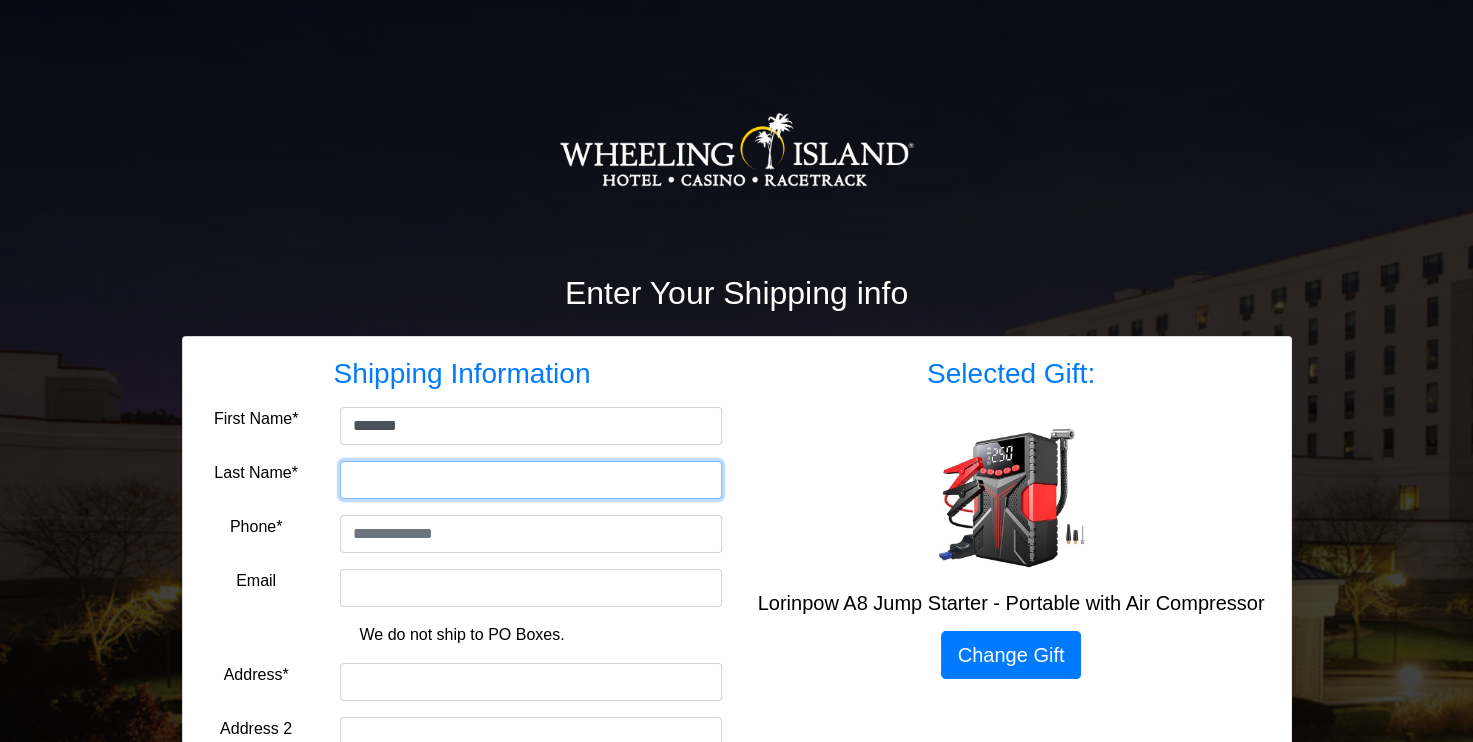 type on "******" 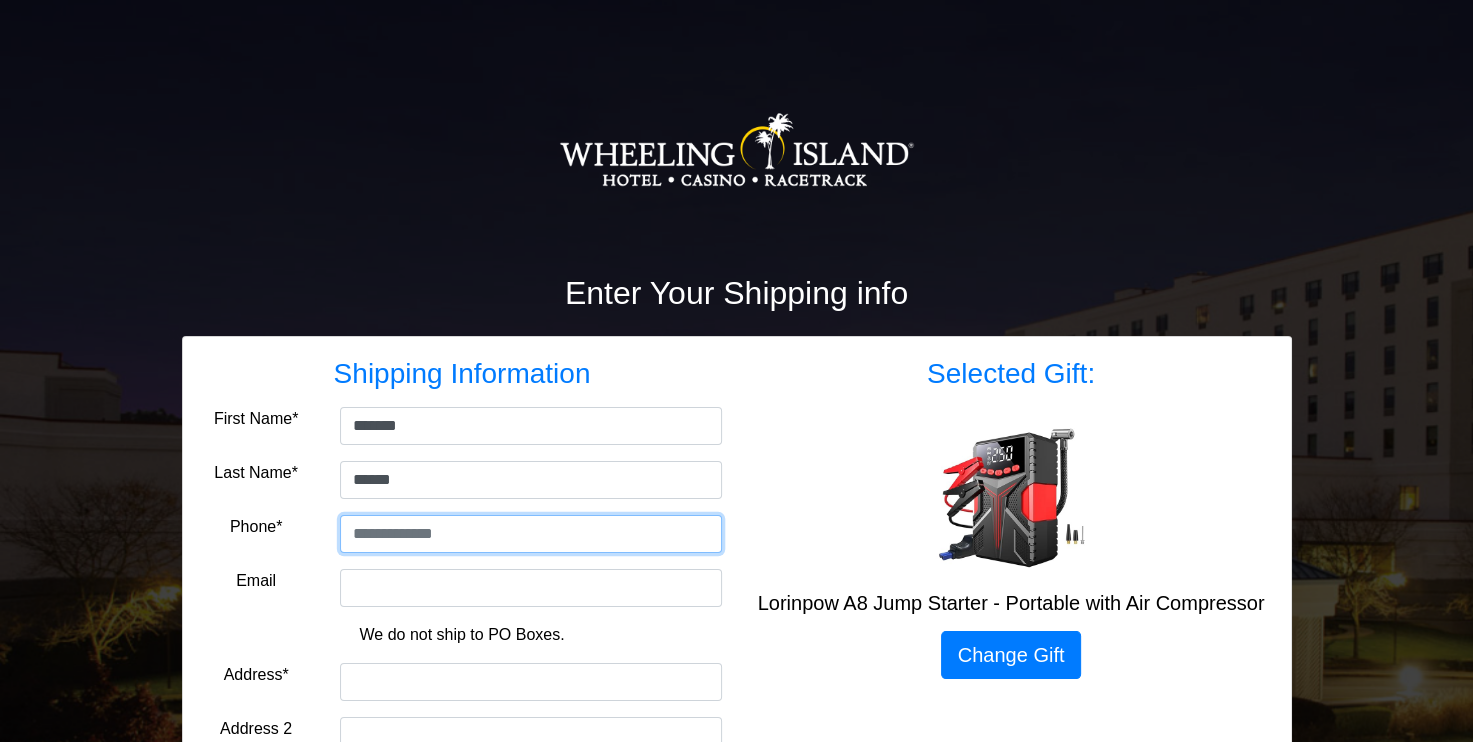 type on "**********" 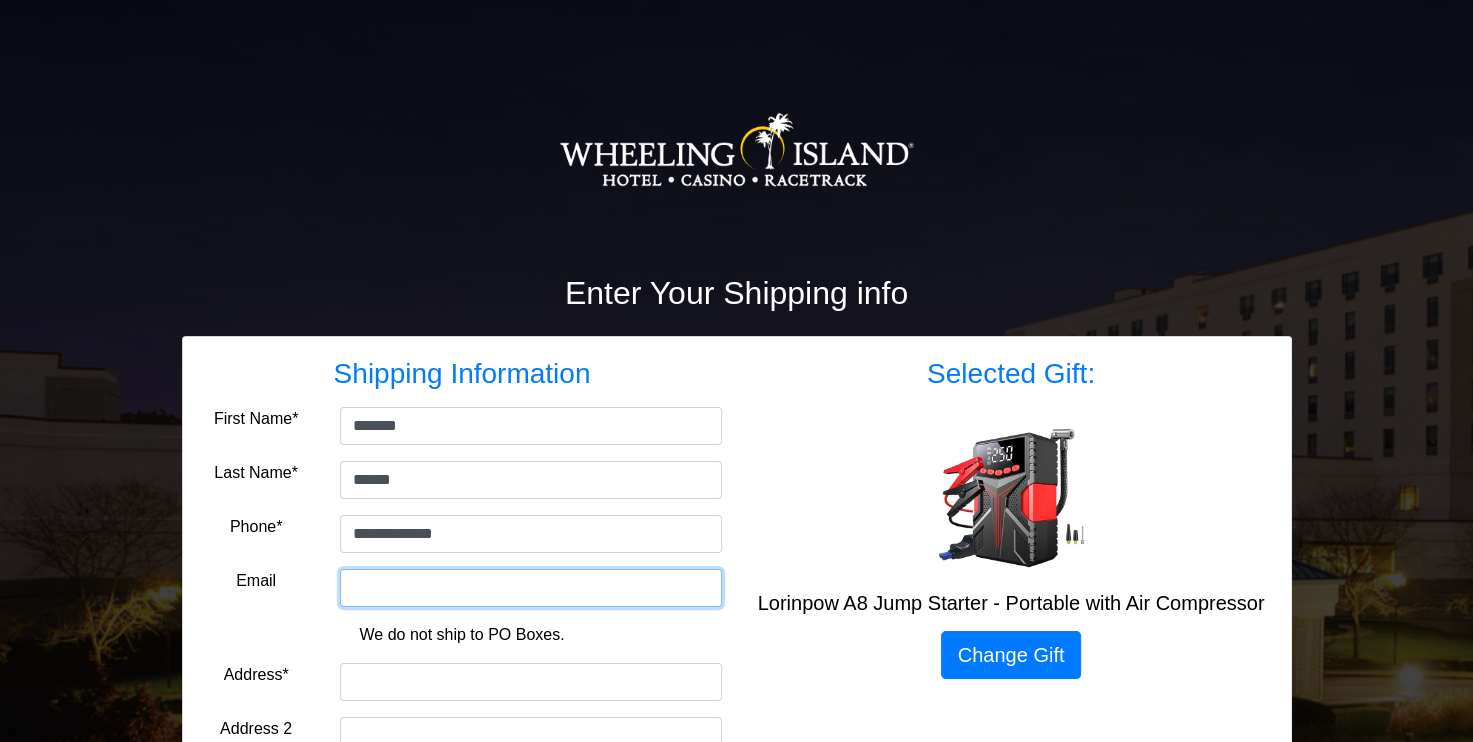 type on "**********" 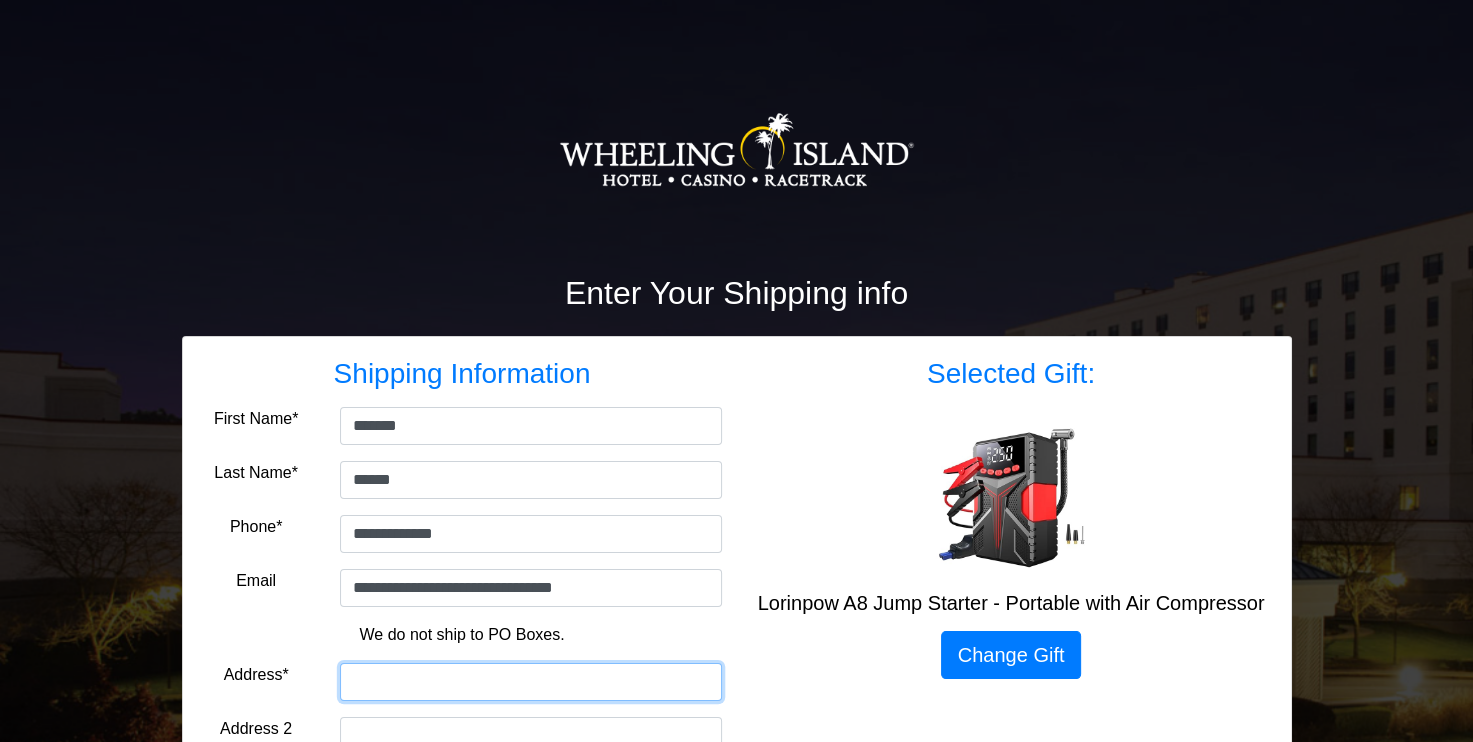 type on "**********" 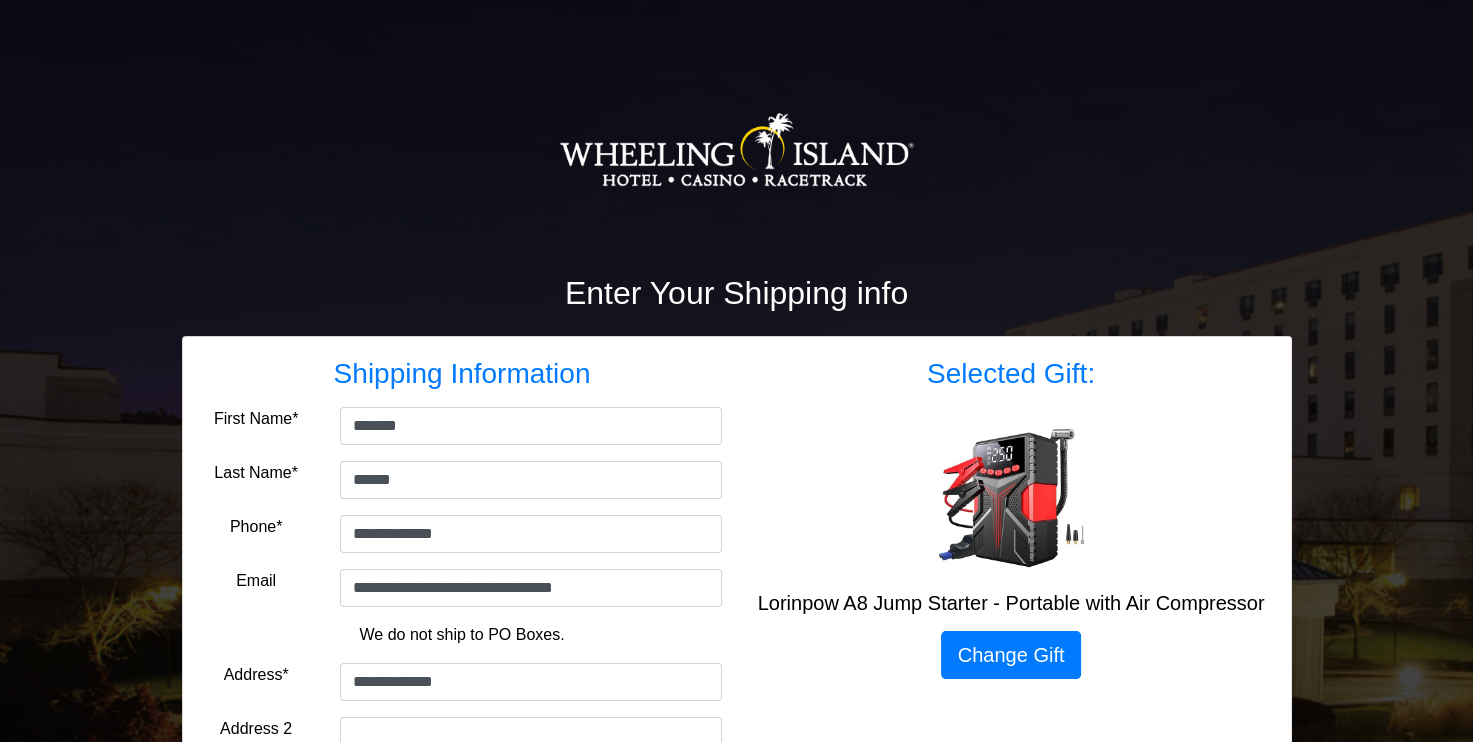 type on "******" 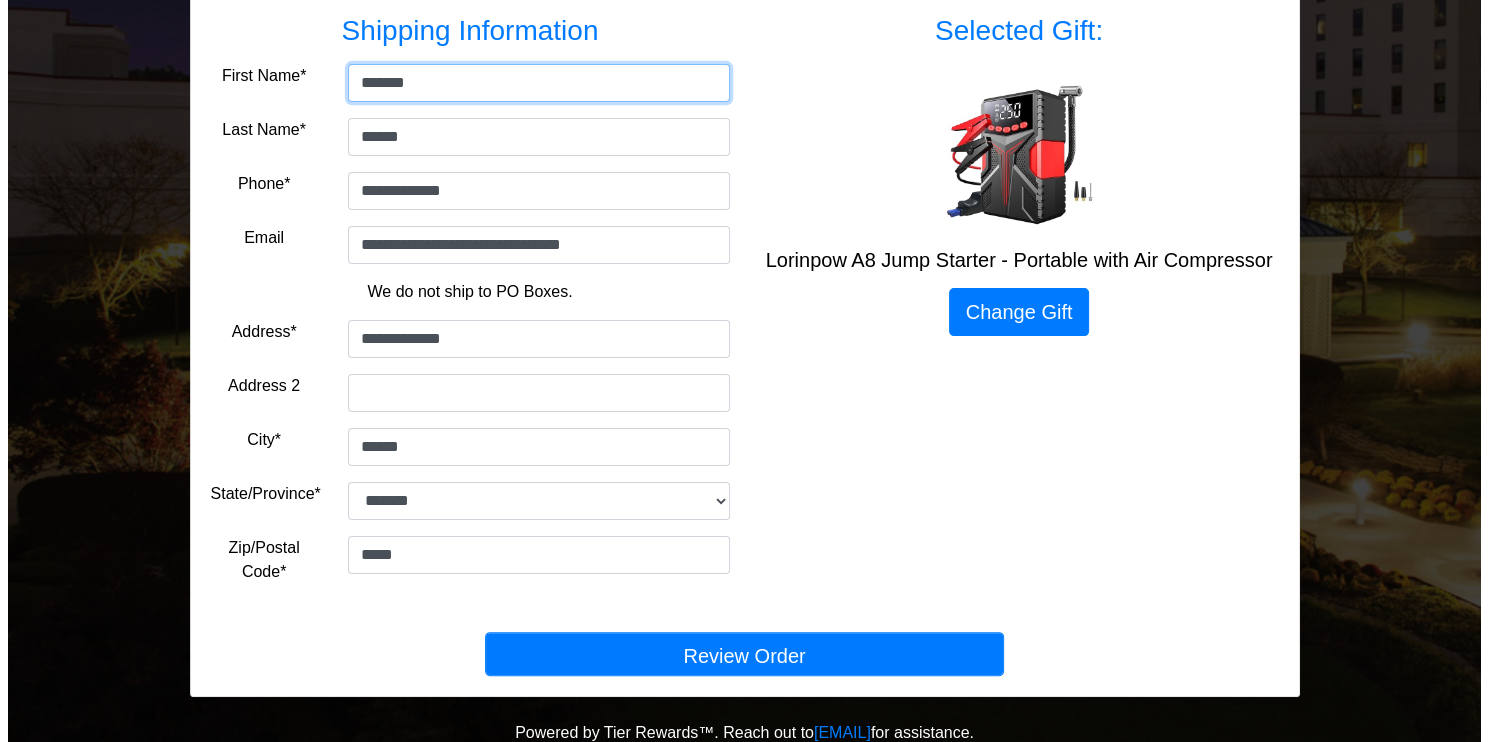 scroll, scrollTop: 345, scrollLeft: 0, axis: vertical 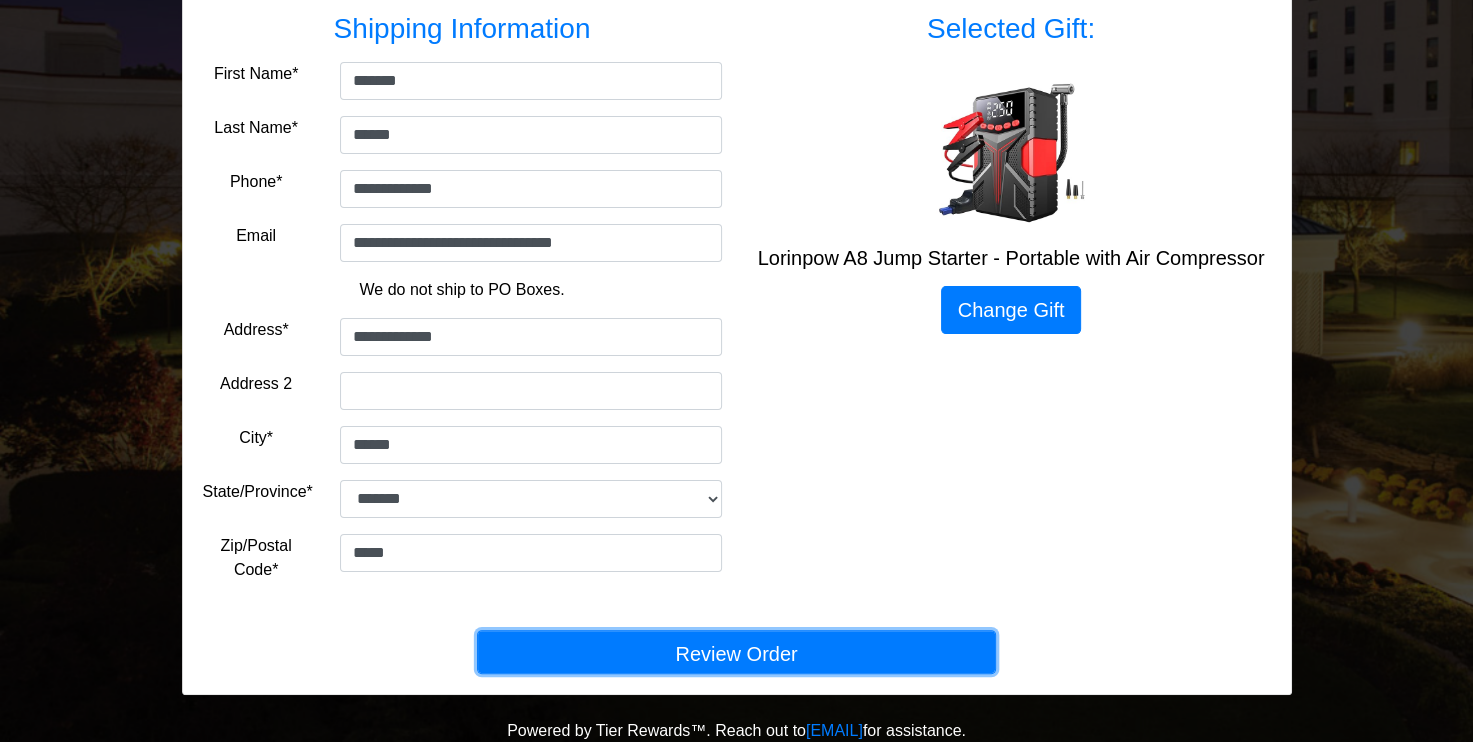 click on "Review Order" at bounding box center [736, 652] 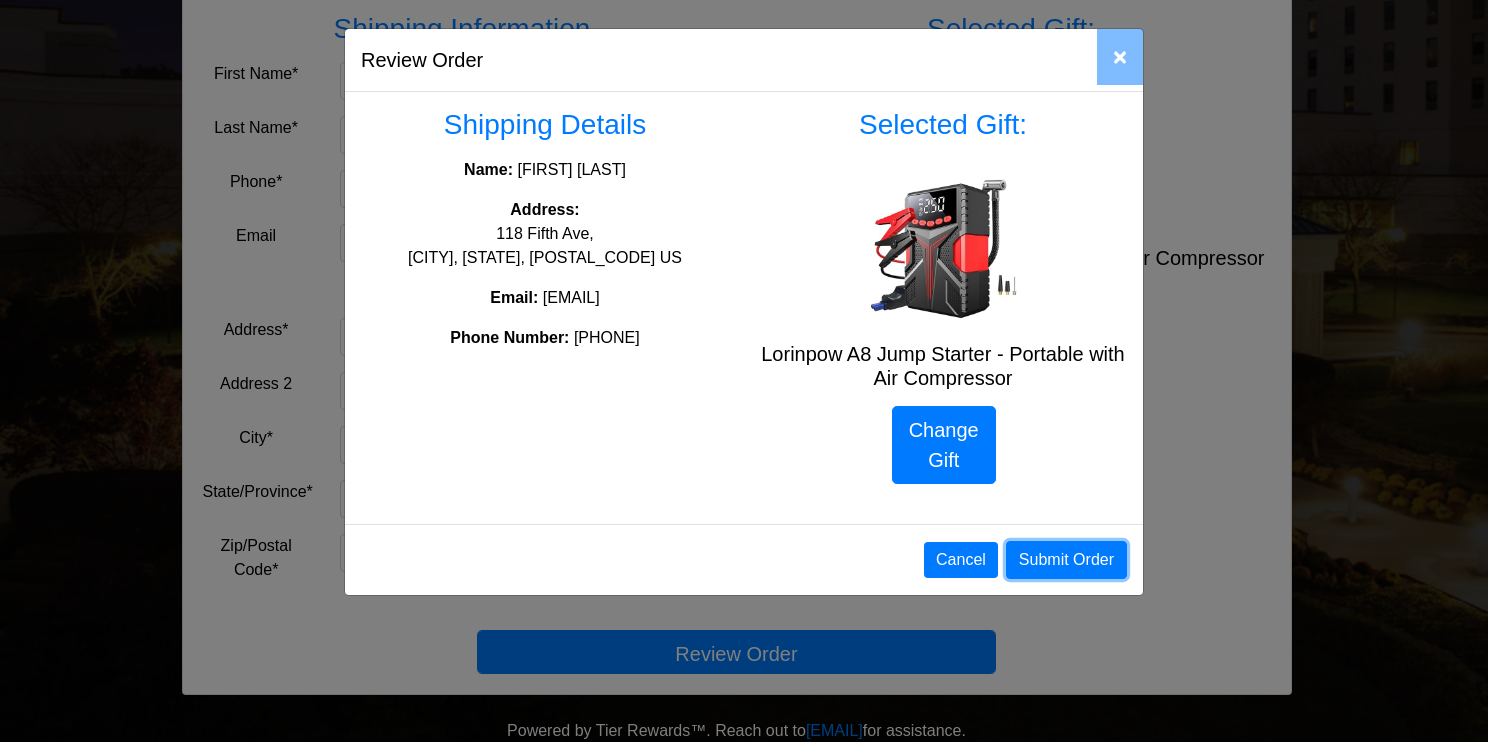 click on "Submit Order" at bounding box center [1066, 560] 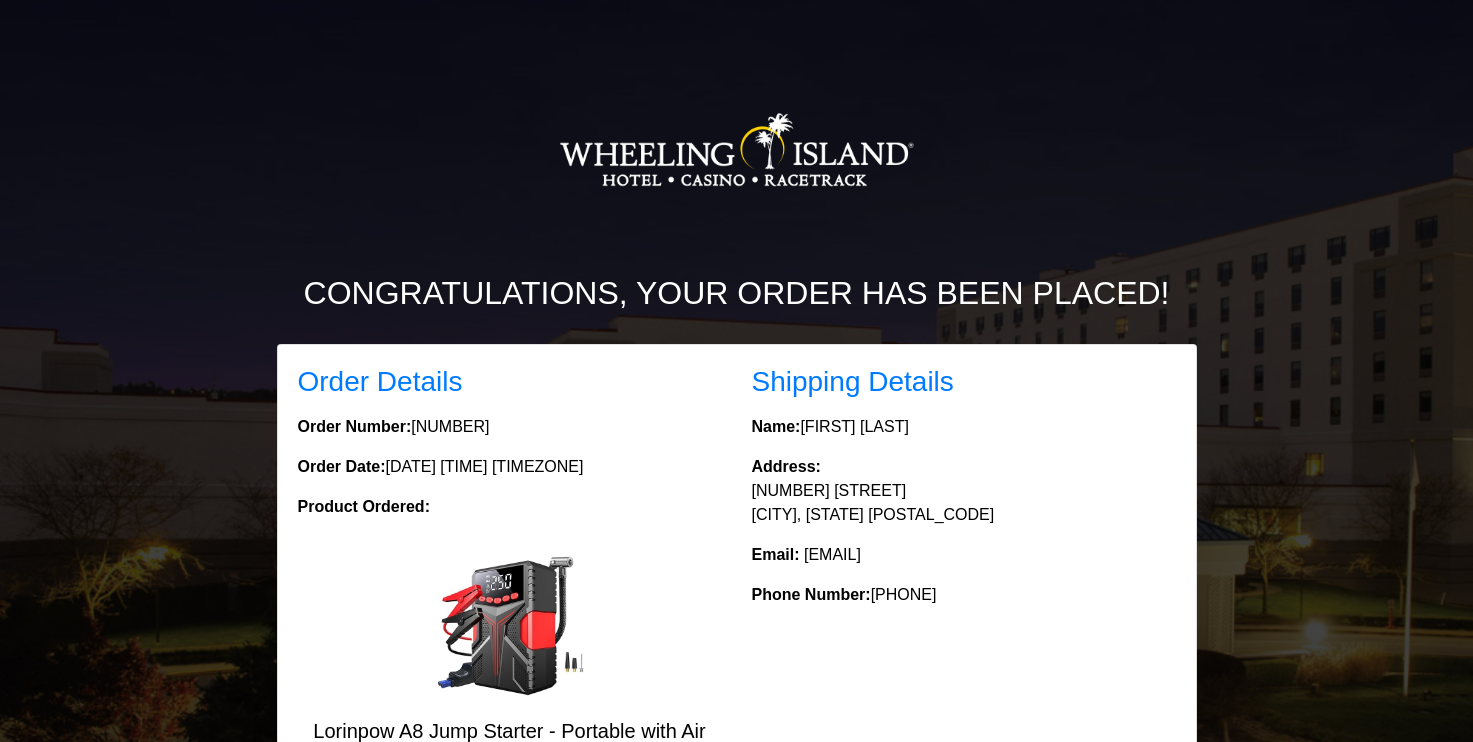 scroll, scrollTop: 0, scrollLeft: 0, axis: both 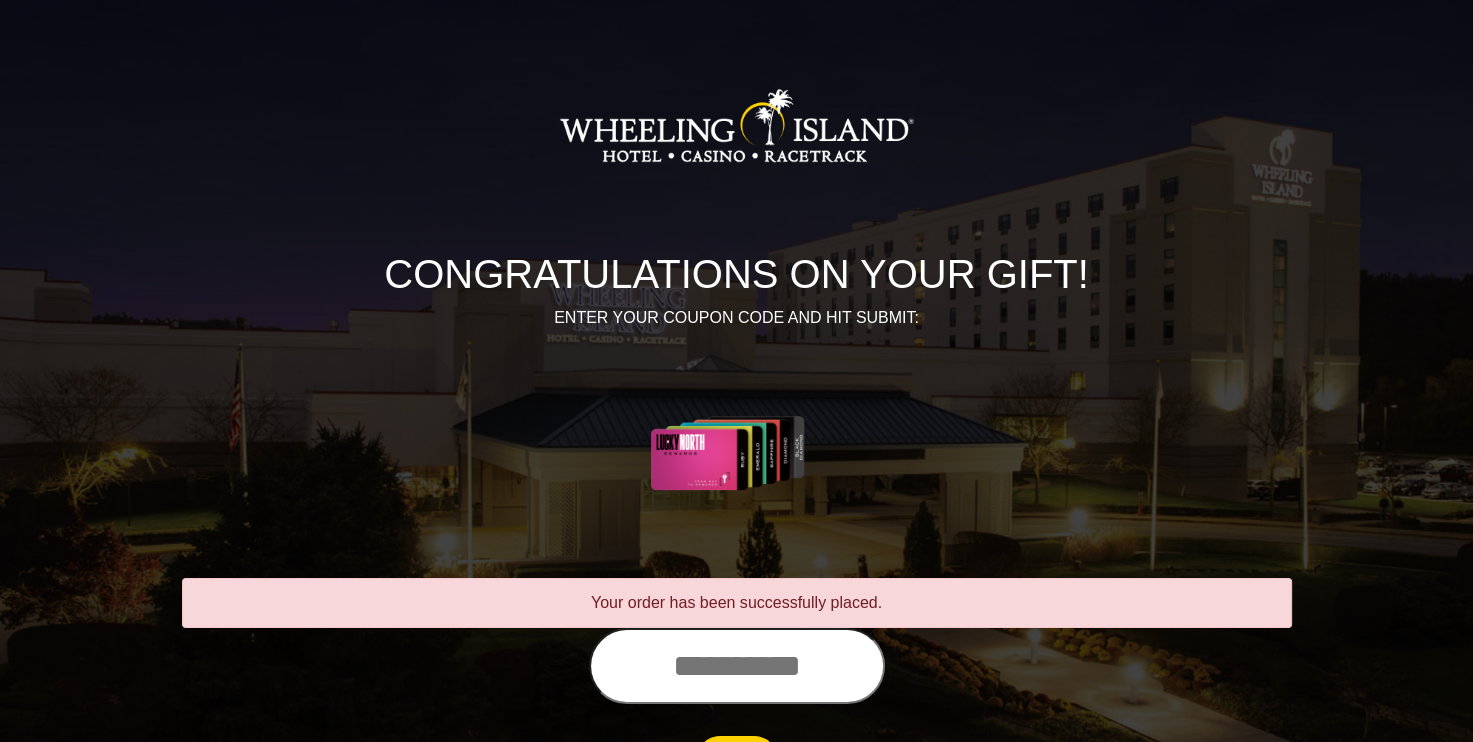 drag, startPoint x: 720, startPoint y: 665, endPoint x: 384, endPoint y: 296, distance: 499.05612 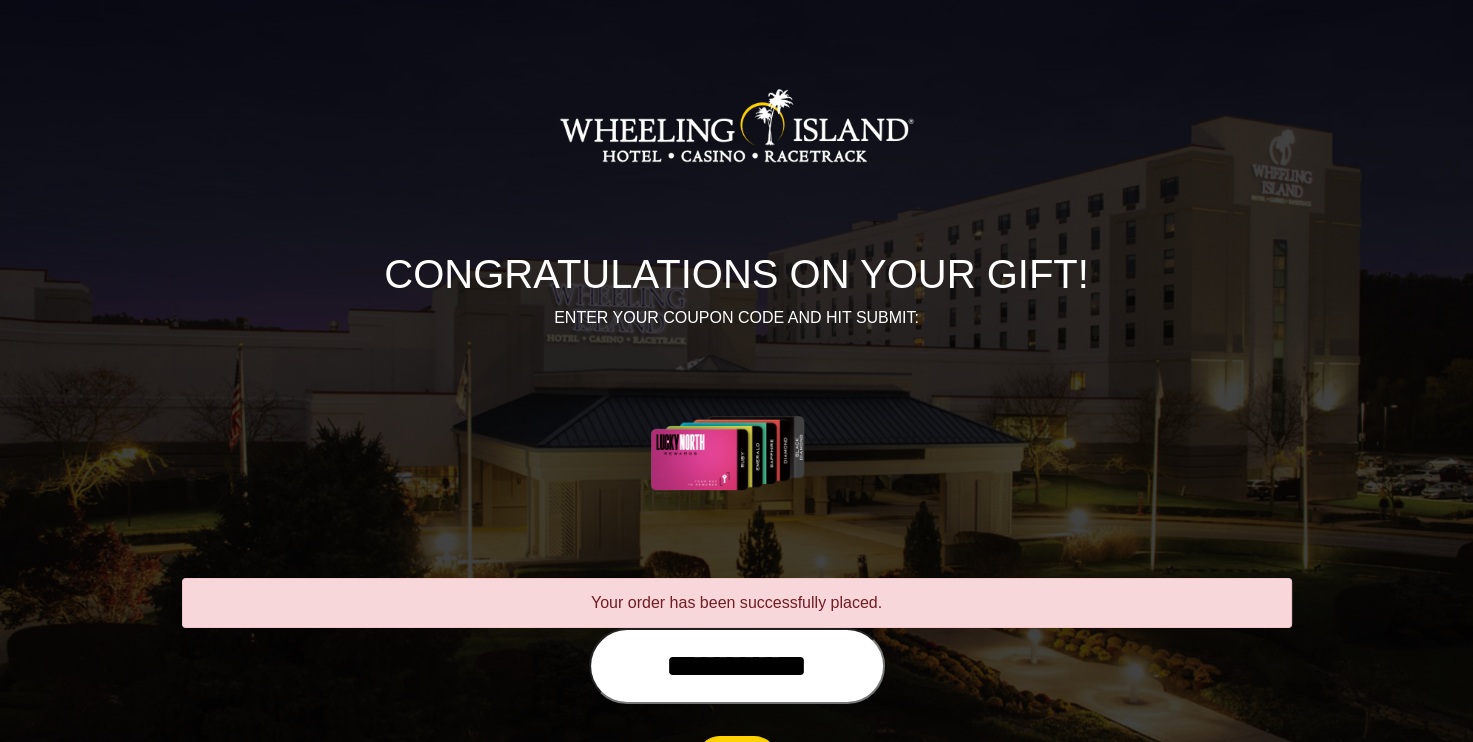 type on "**********" 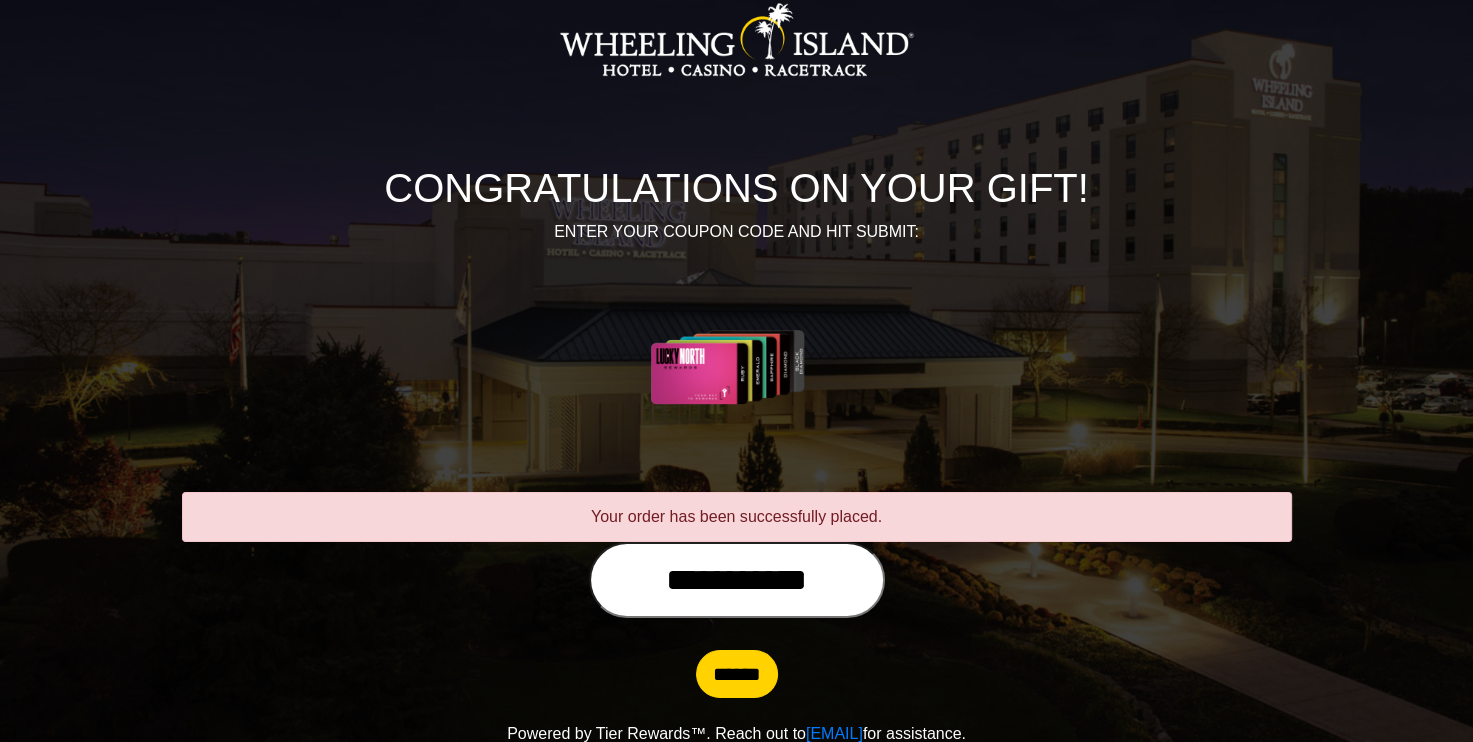 scroll, scrollTop: 88, scrollLeft: 0, axis: vertical 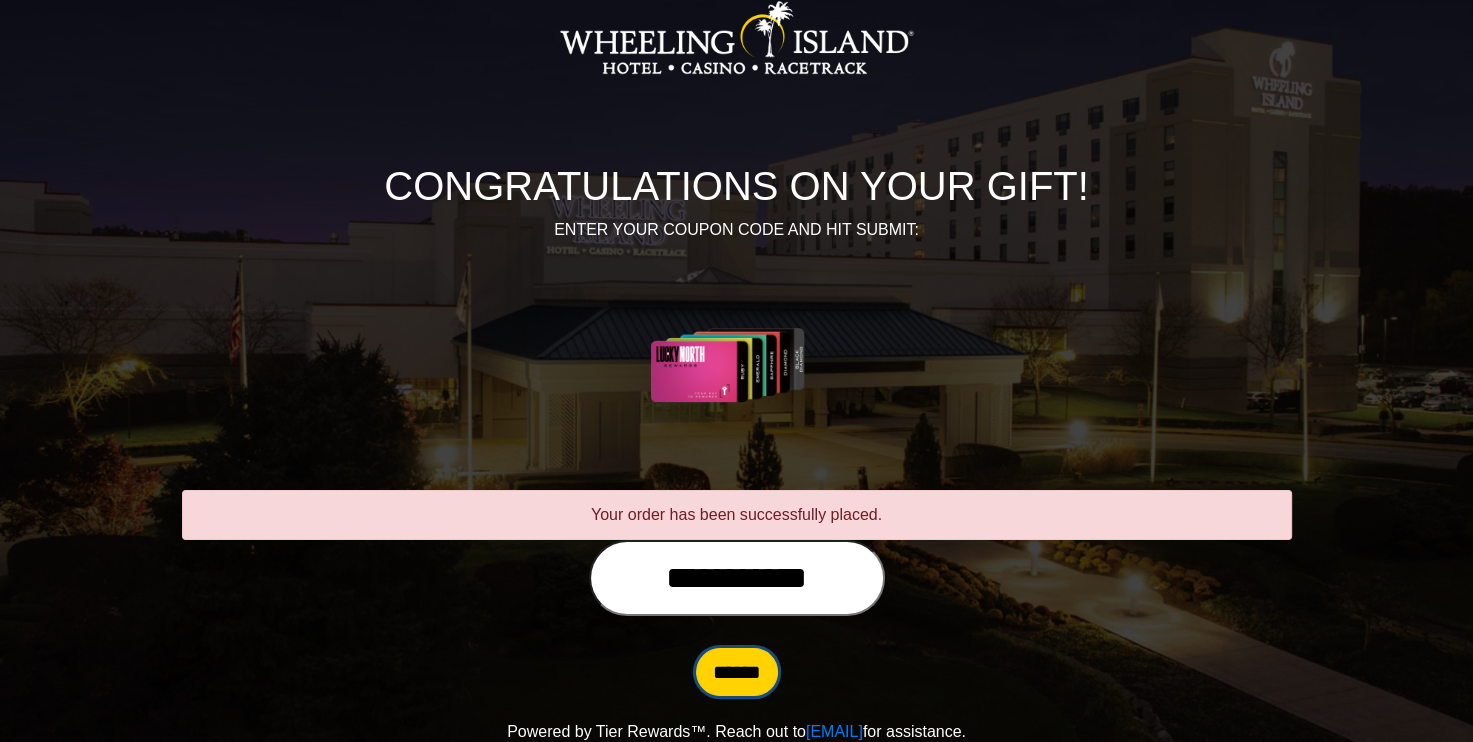 click on "******" at bounding box center [737, 672] 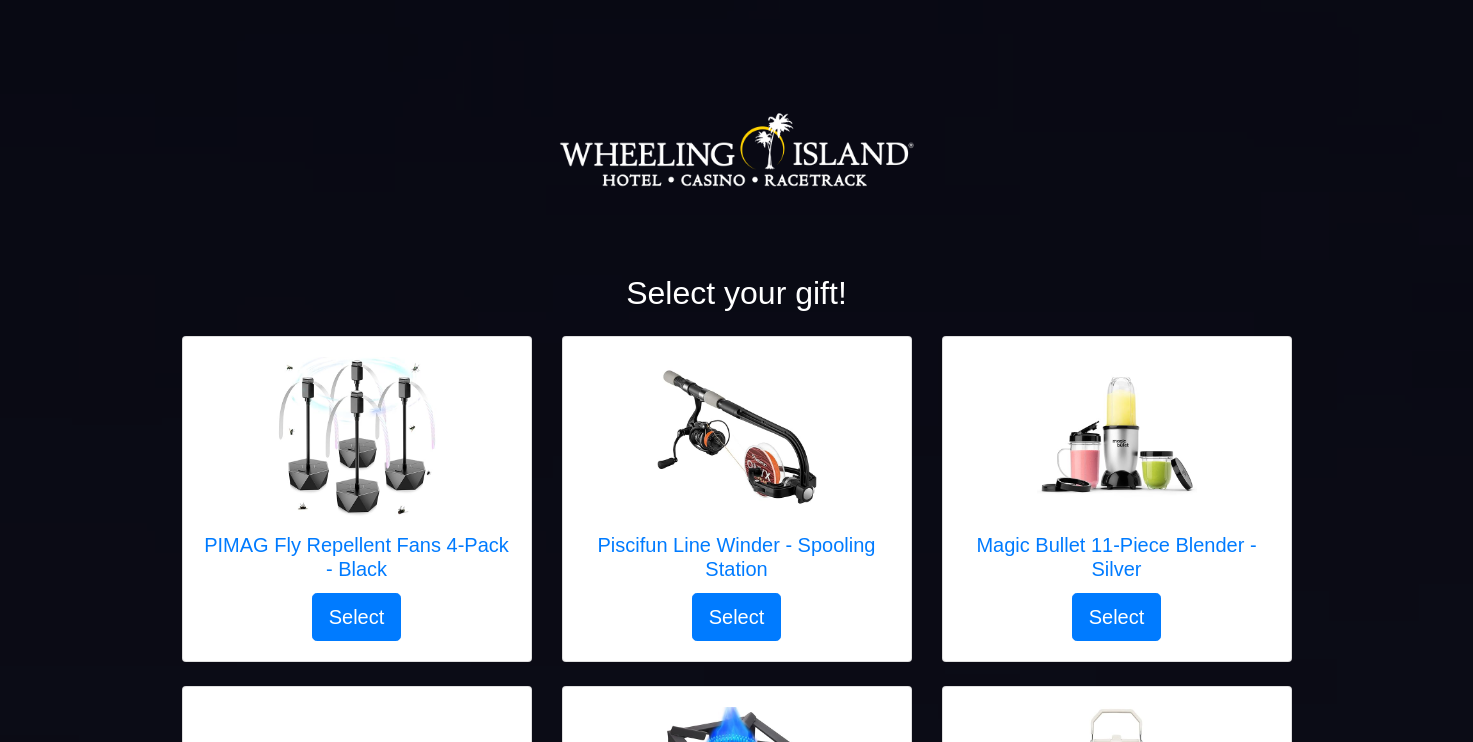 scroll, scrollTop: 0, scrollLeft: 0, axis: both 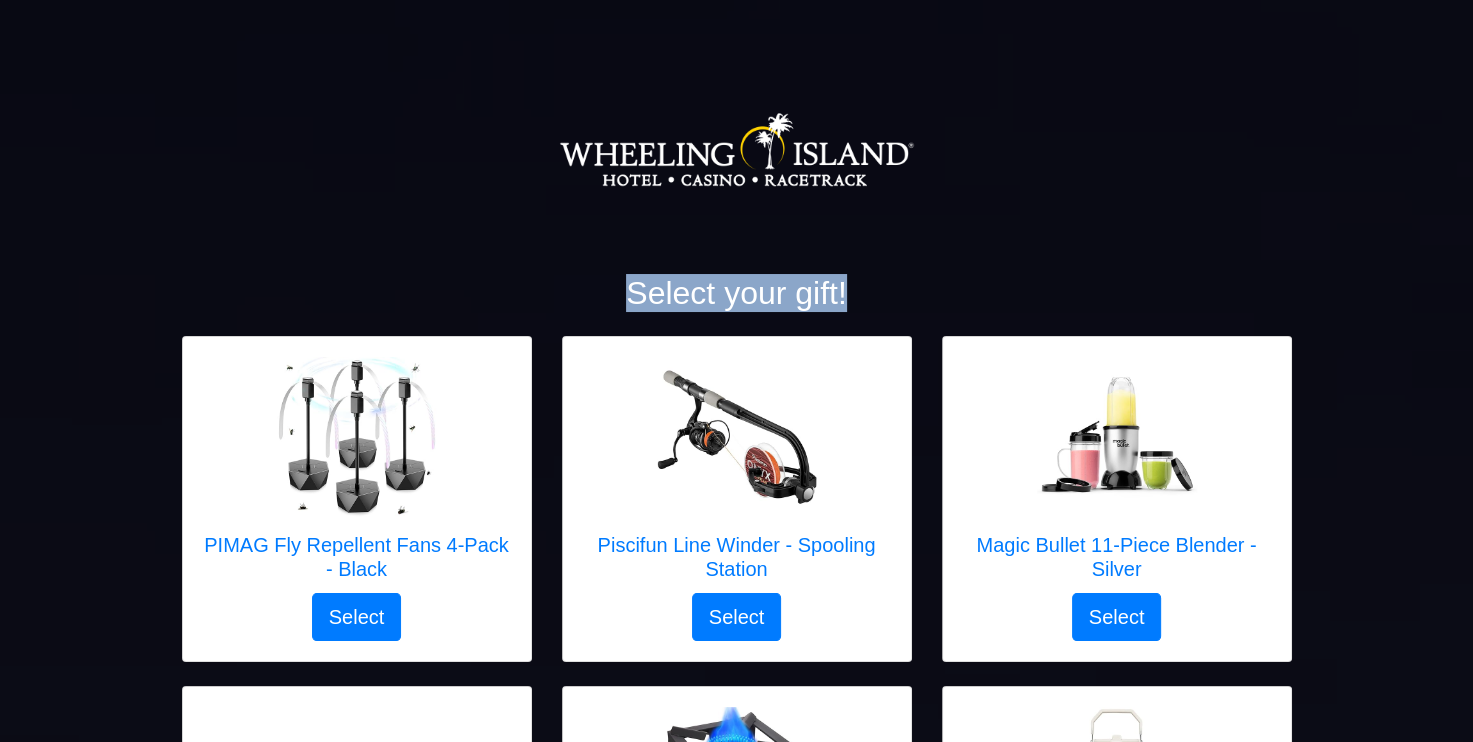drag, startPoint x: 1466, startPoint y: 300, endPoint x: 1489, endPoint y: 224, distance: 79.40403 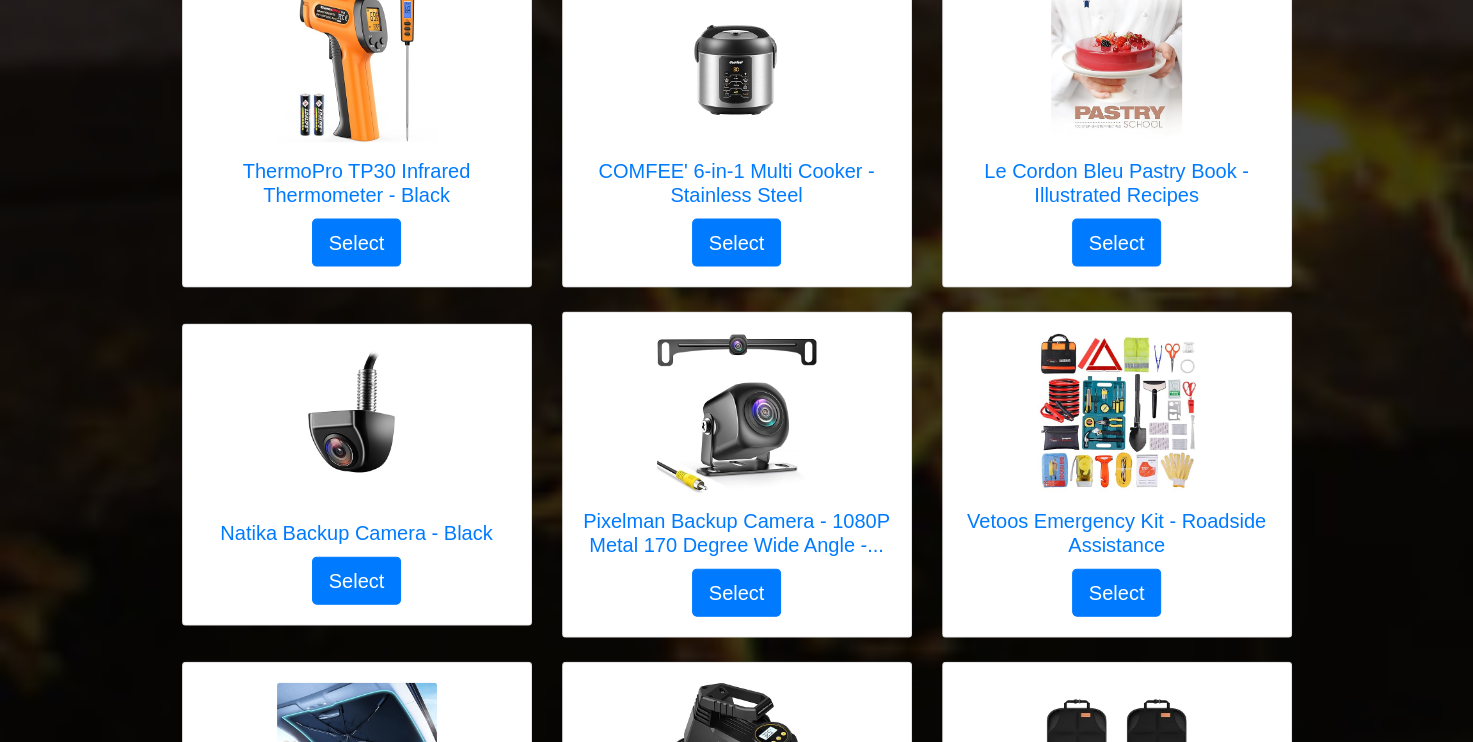 scroll, scrollTop: 4333, scrollLeft: 0, axis: vertical 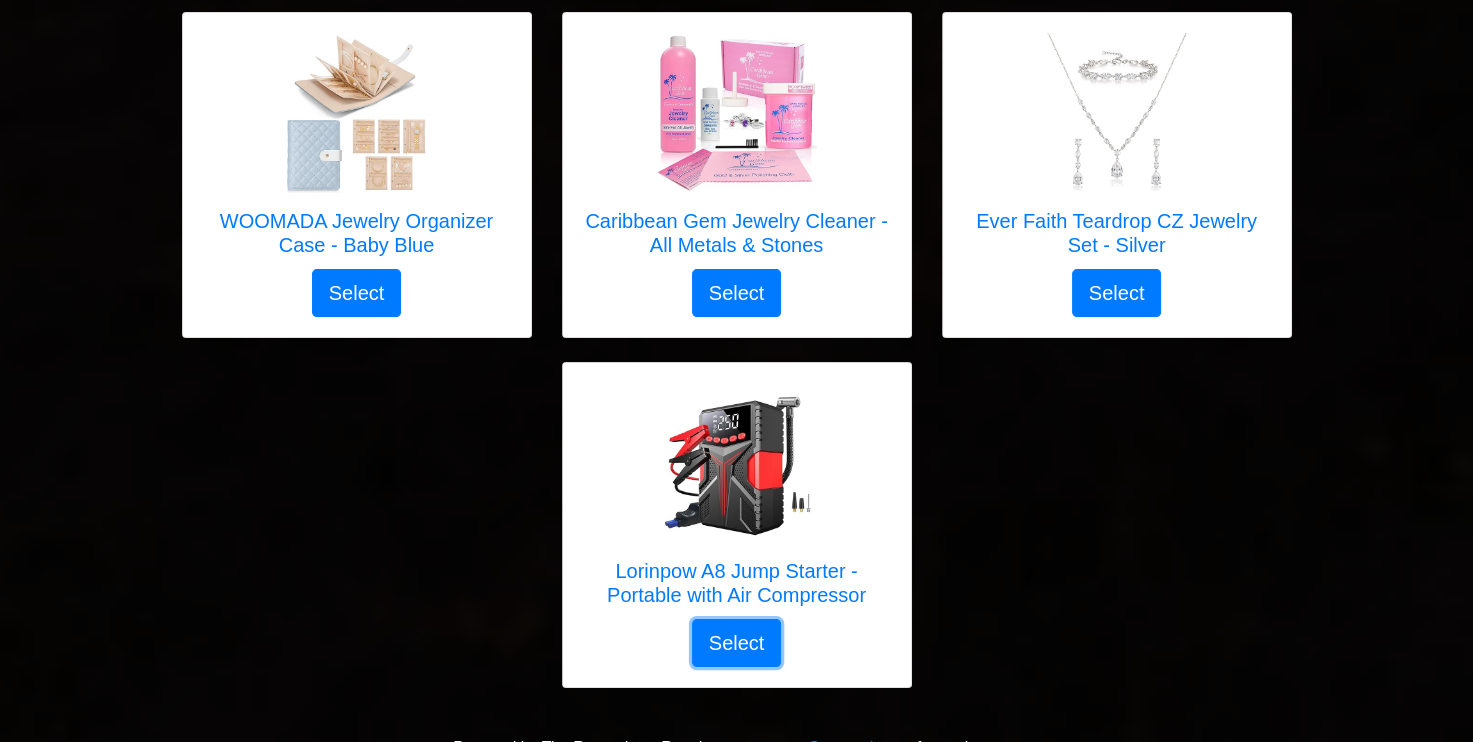 click on "Select" at bounding box center [737, 643] 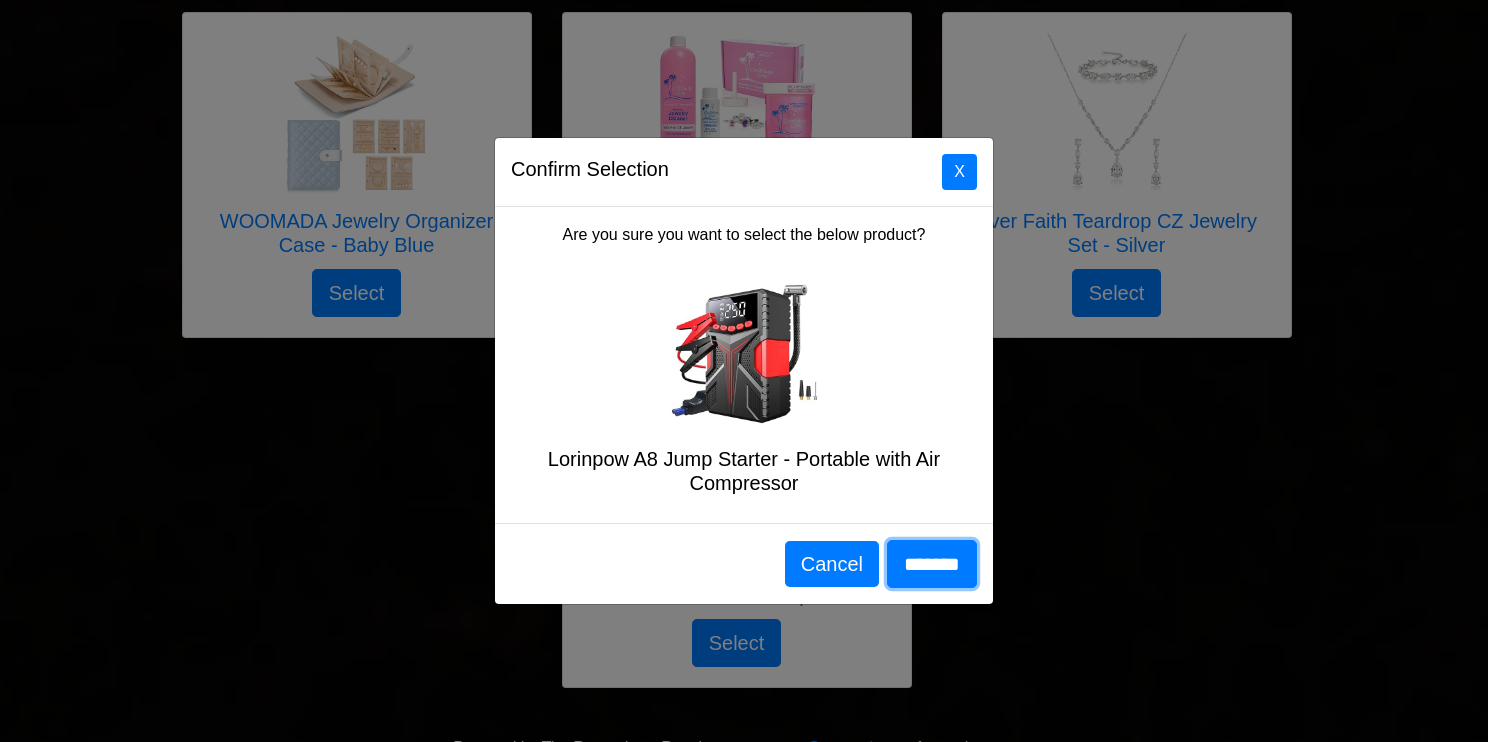 click on "*******" at bounding box center [932, 564] 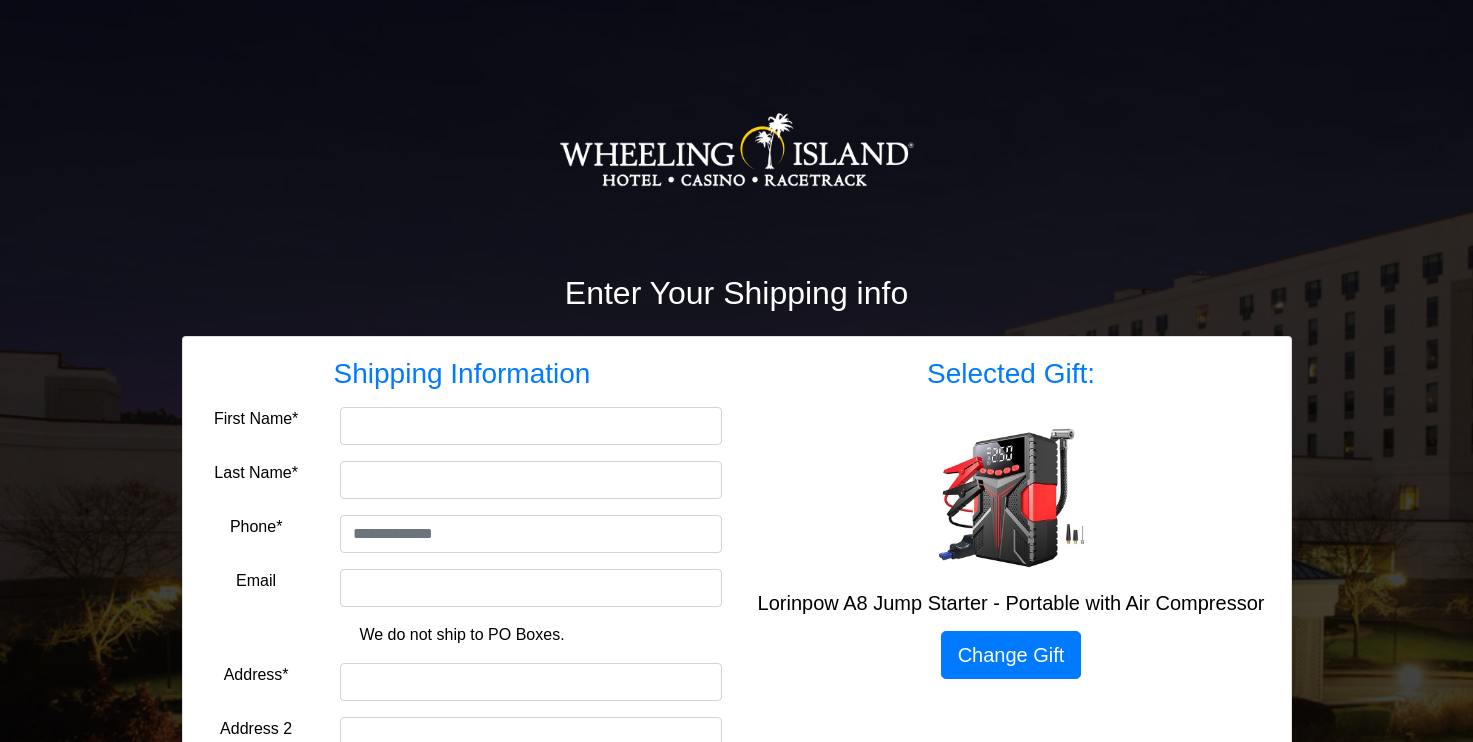 scroll, scrollTop: 0, scrollLeft: 0, axis: both 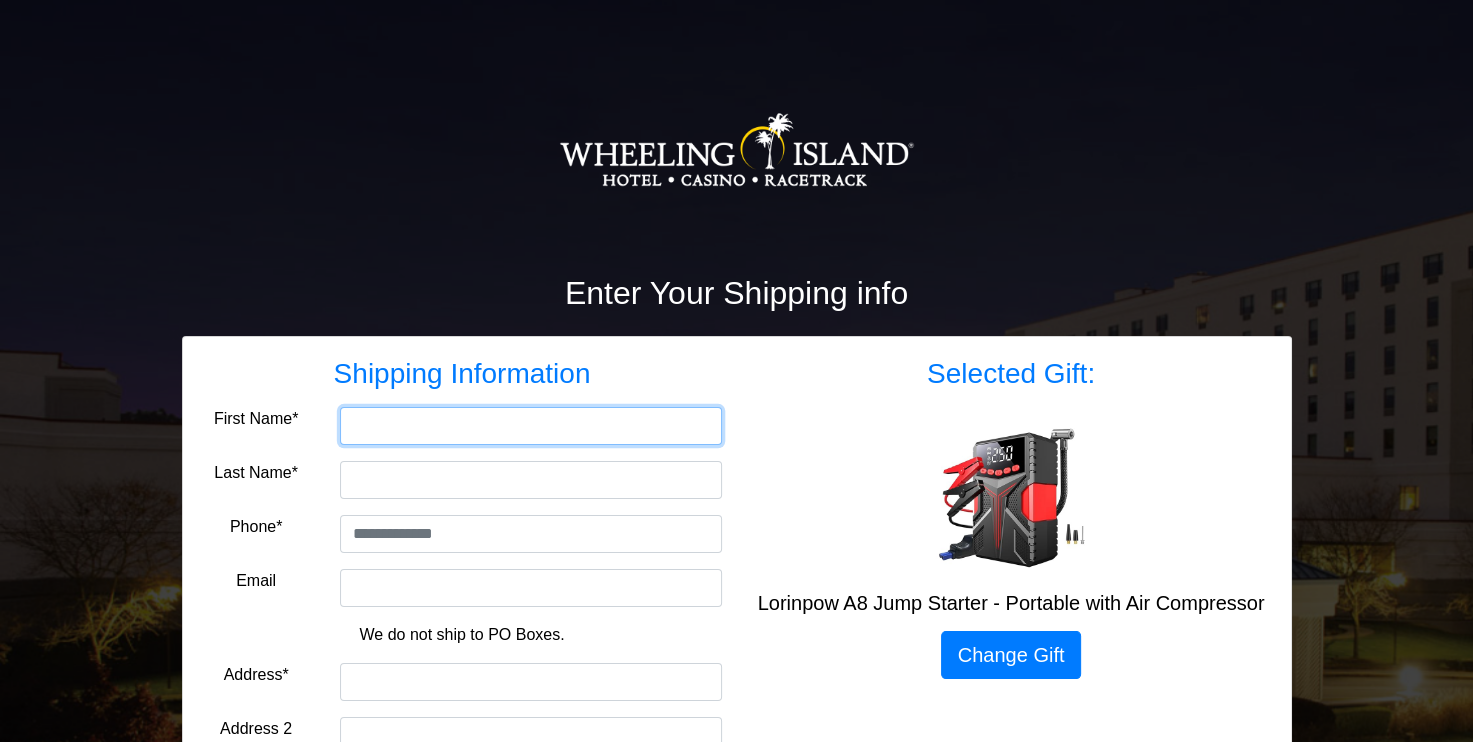 click on "First Name*" at bounding box center (531, 426) 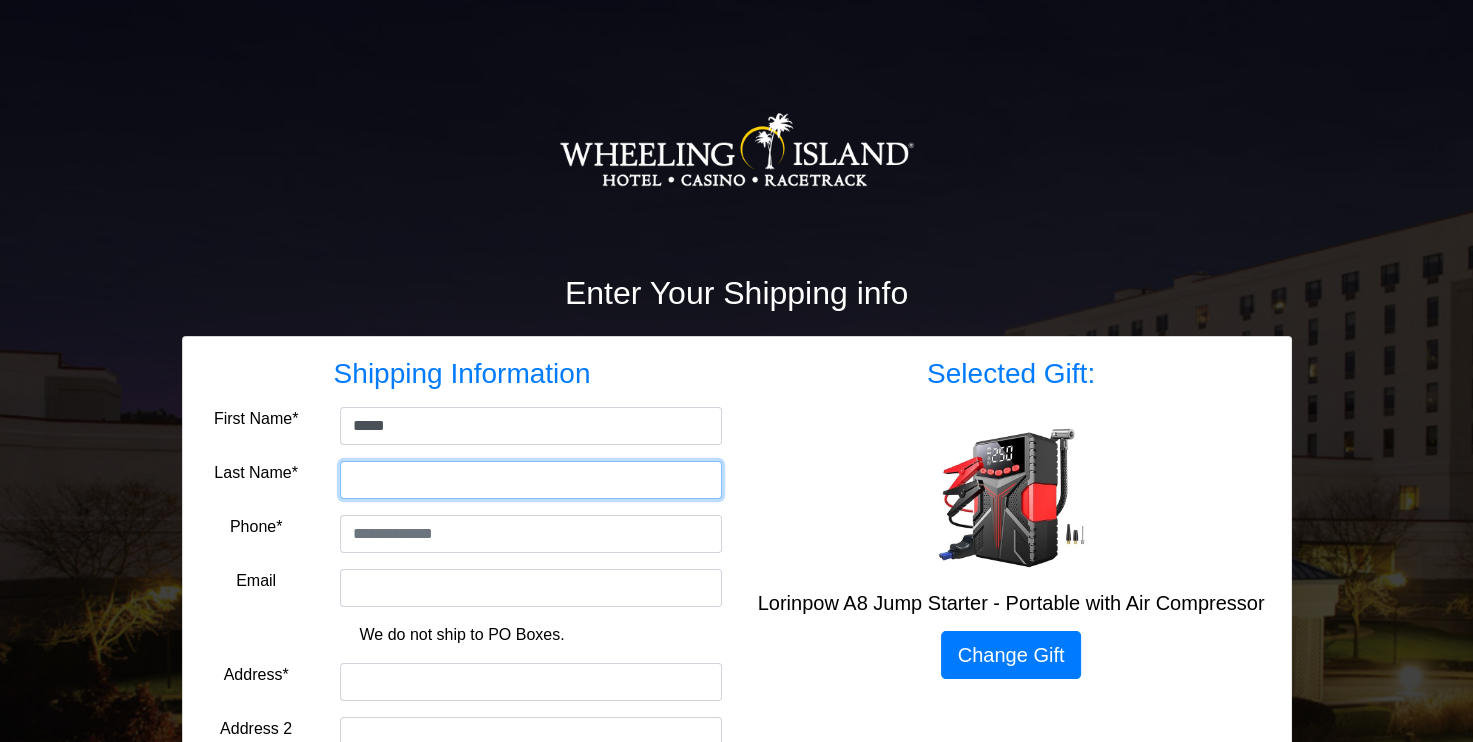 type on "******" 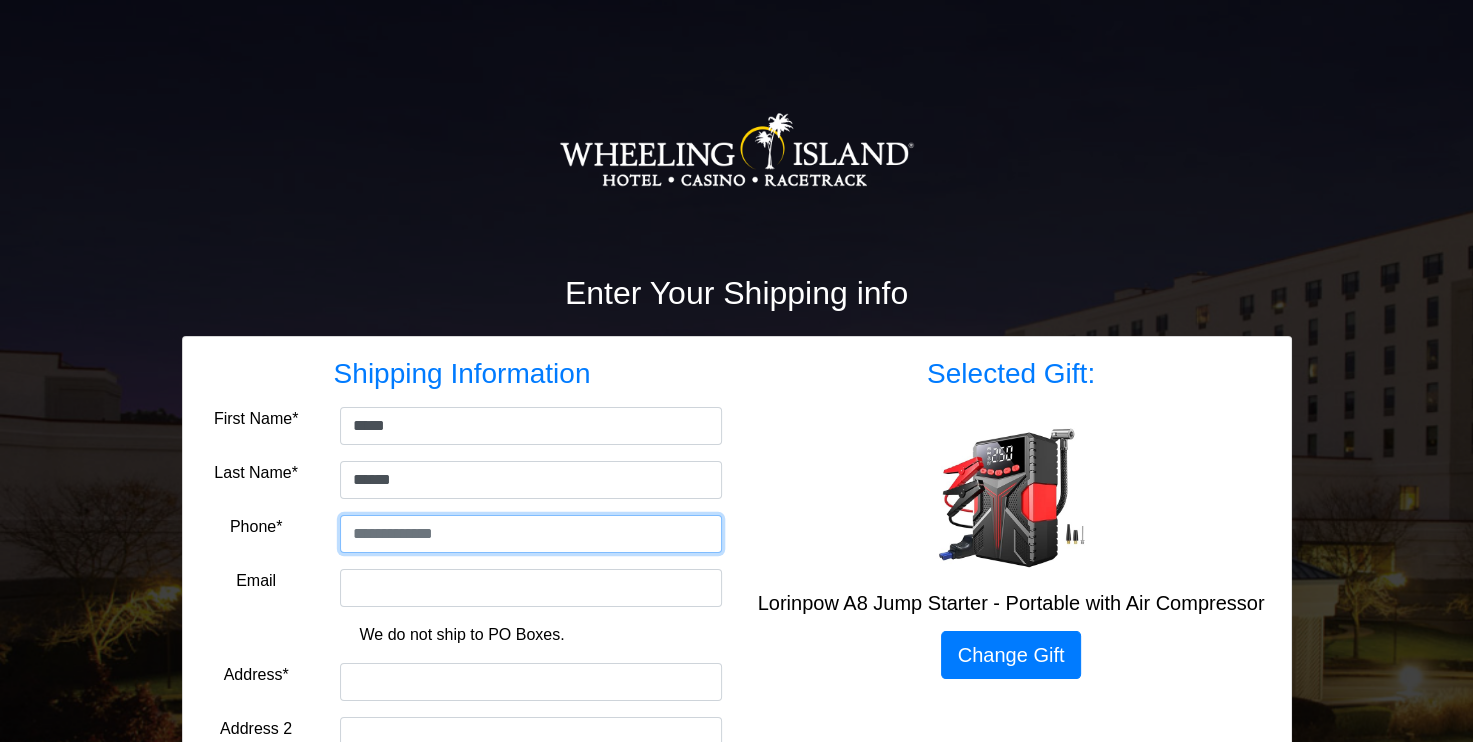 type on "**********" 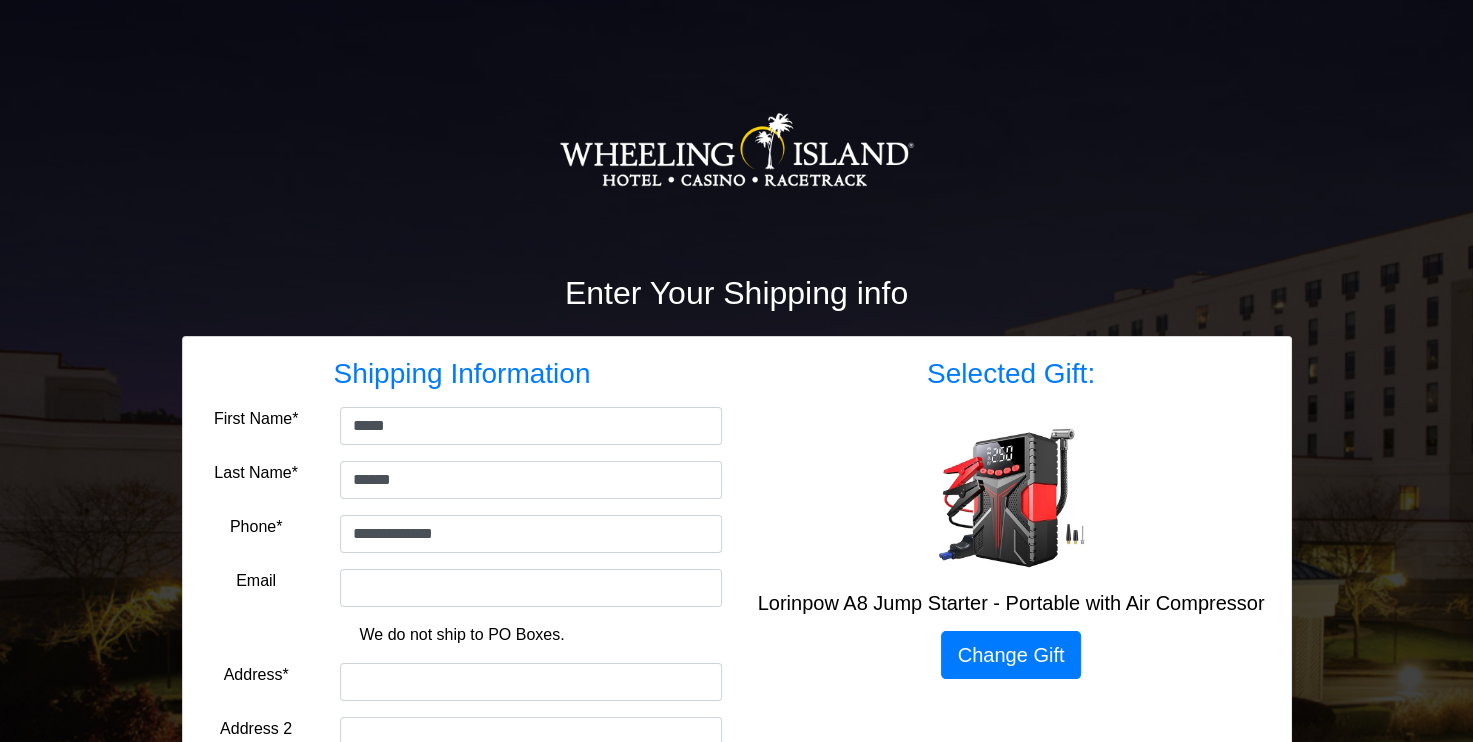 type on "**********" 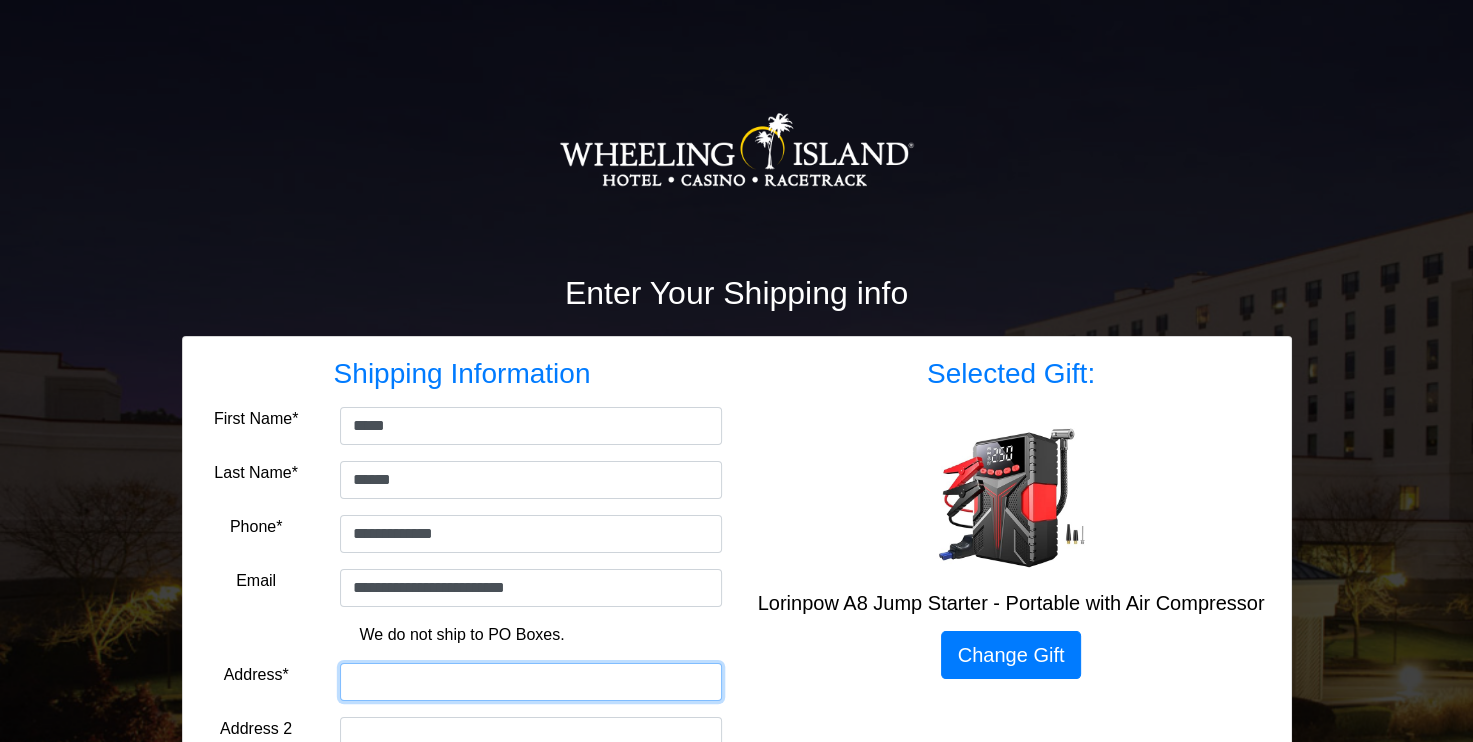 type on "**********" 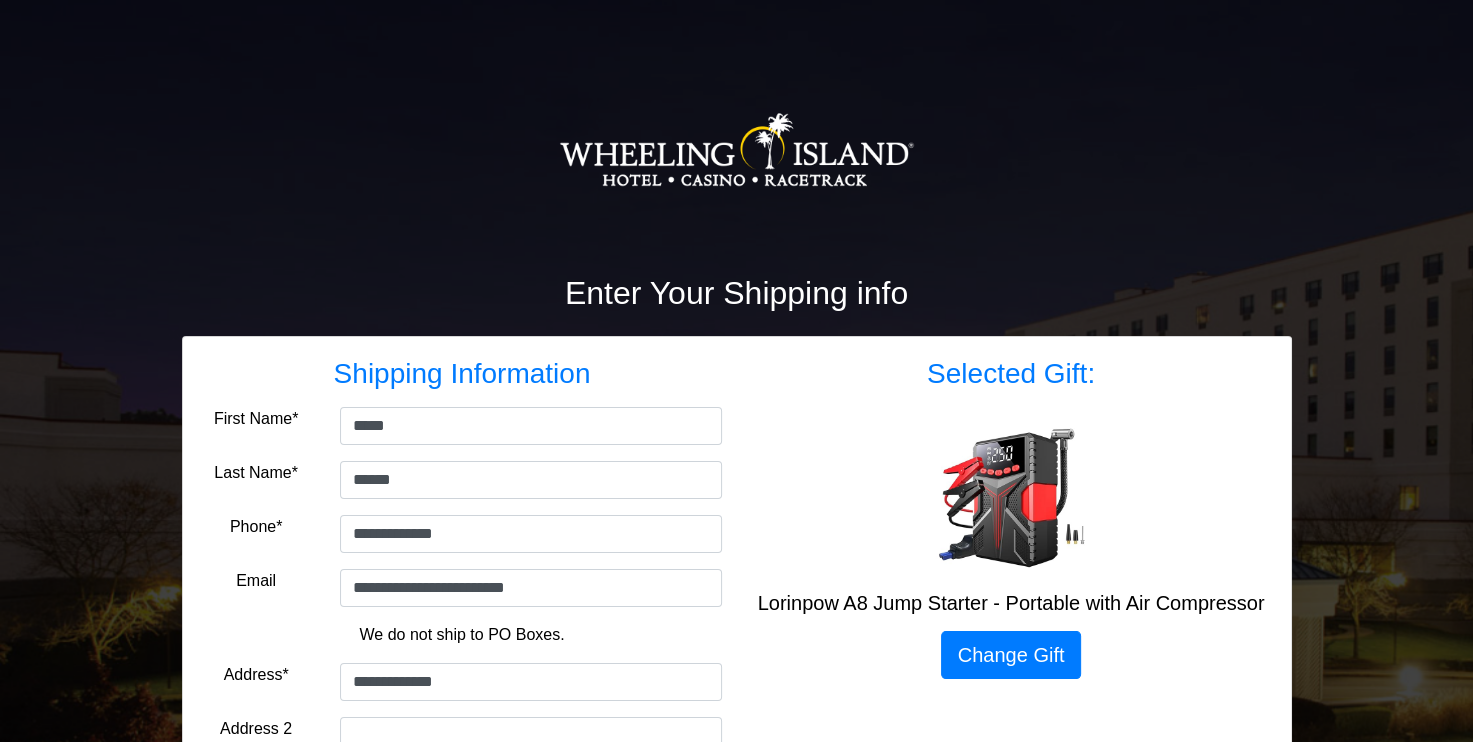 type on "******" 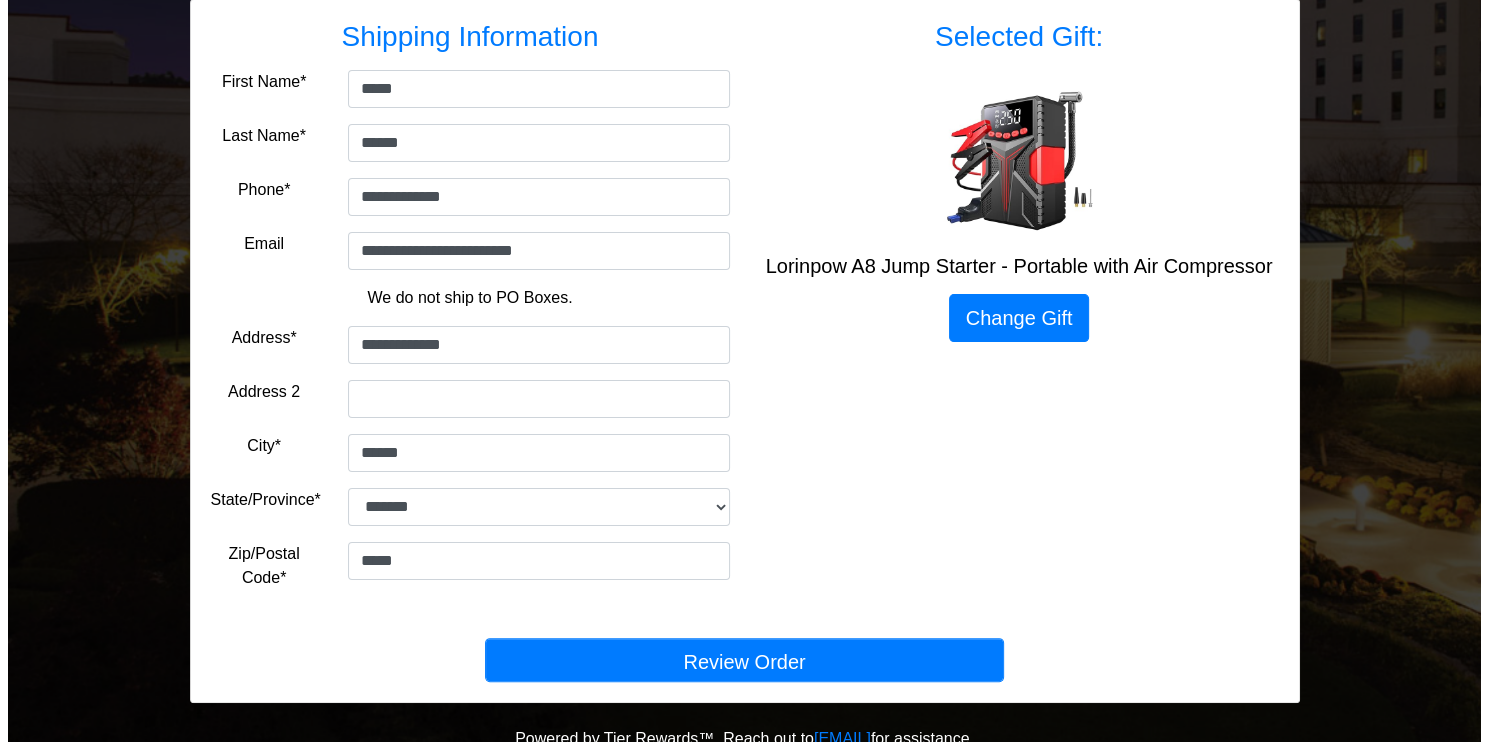 scroll, scrollTop: 345, scrollLeft: 0, axis: vertical 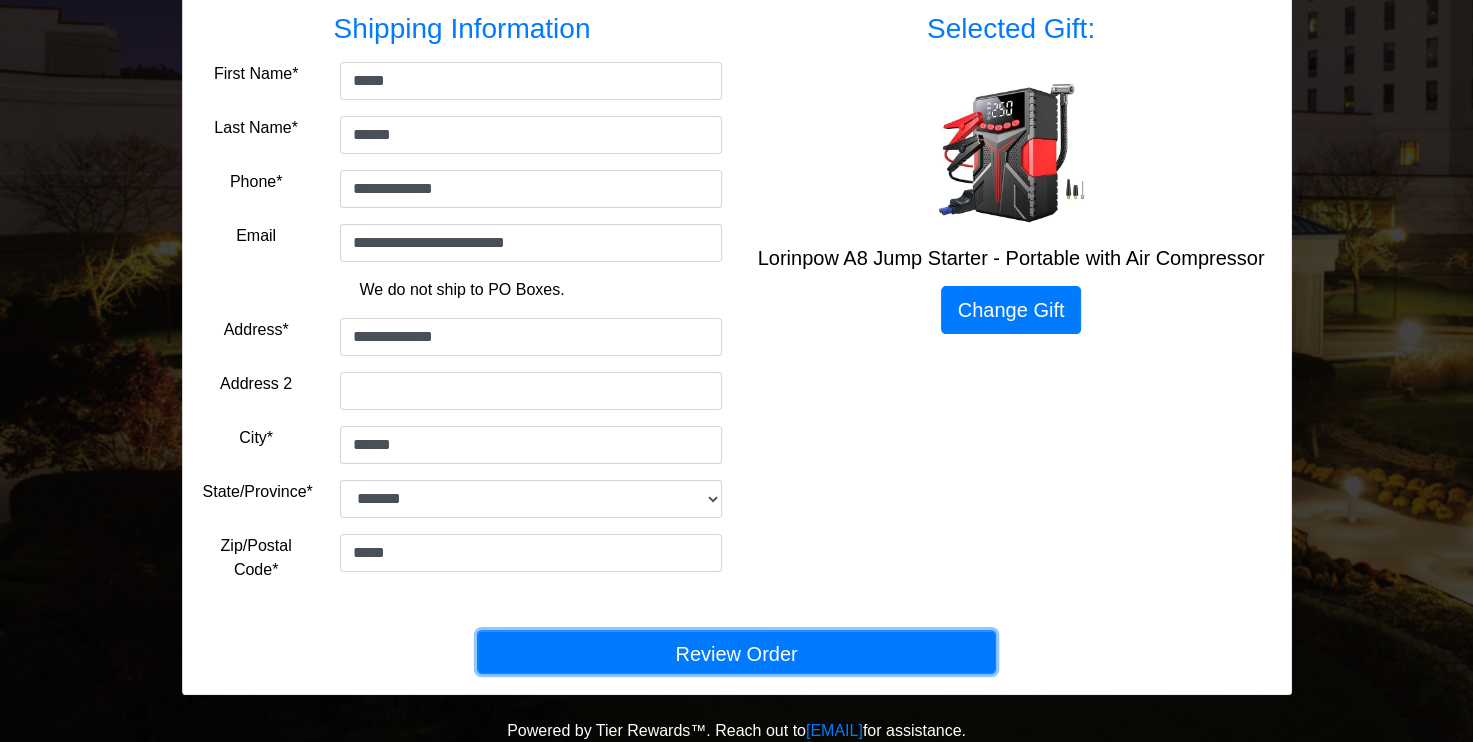 click on "Review Order" at bounding box center (736, 652) 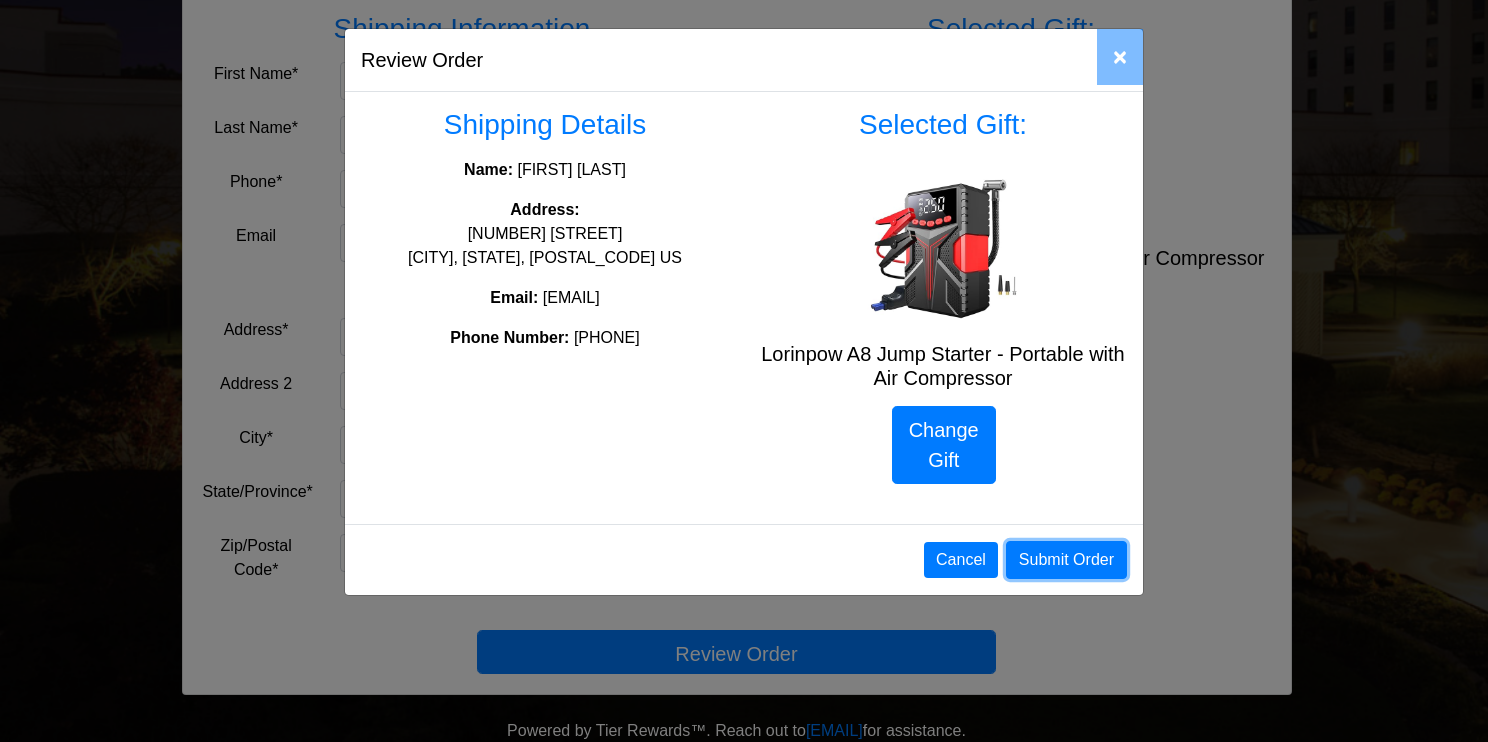 click on "Submit Order" at bounding box center (1066, 560) 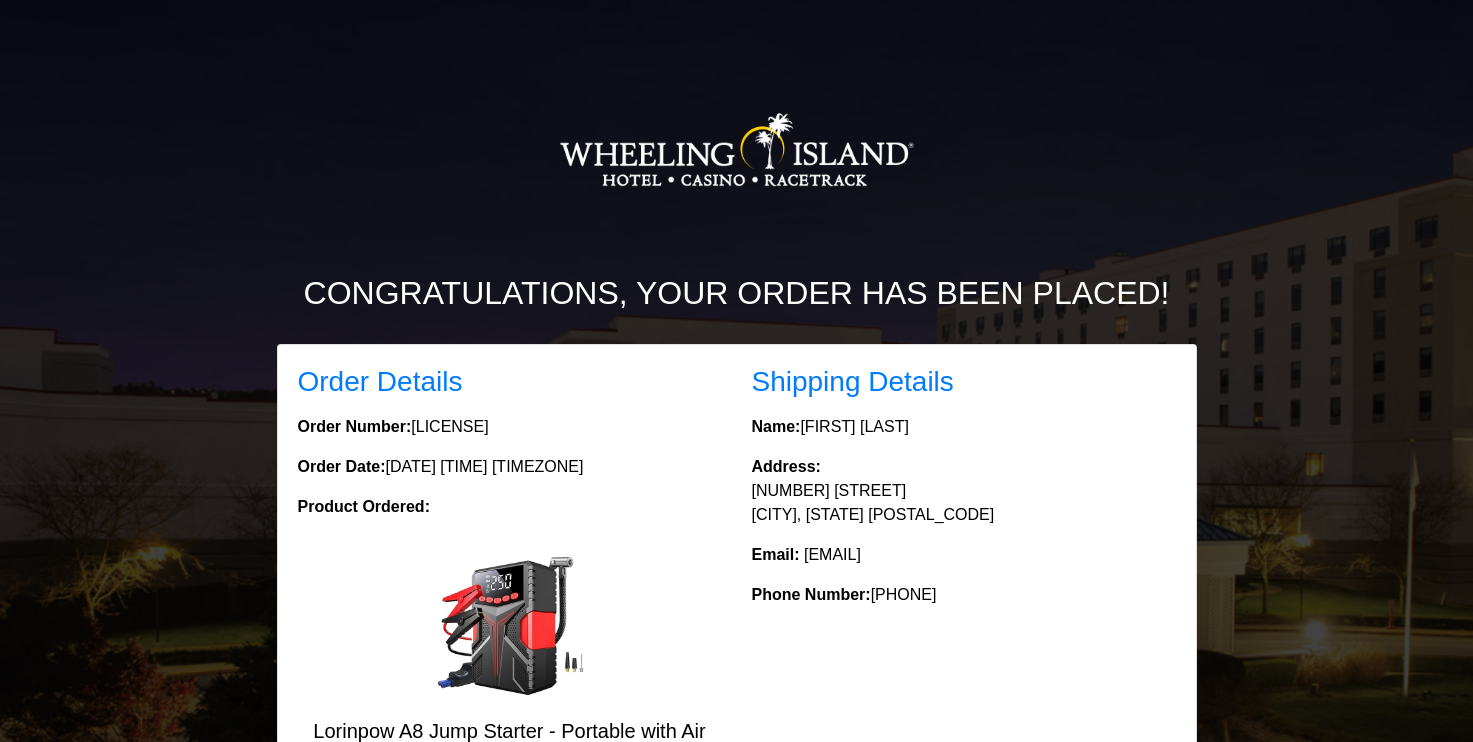scroll, scrollTop: 0, scrollLeft: 0, axis: both 